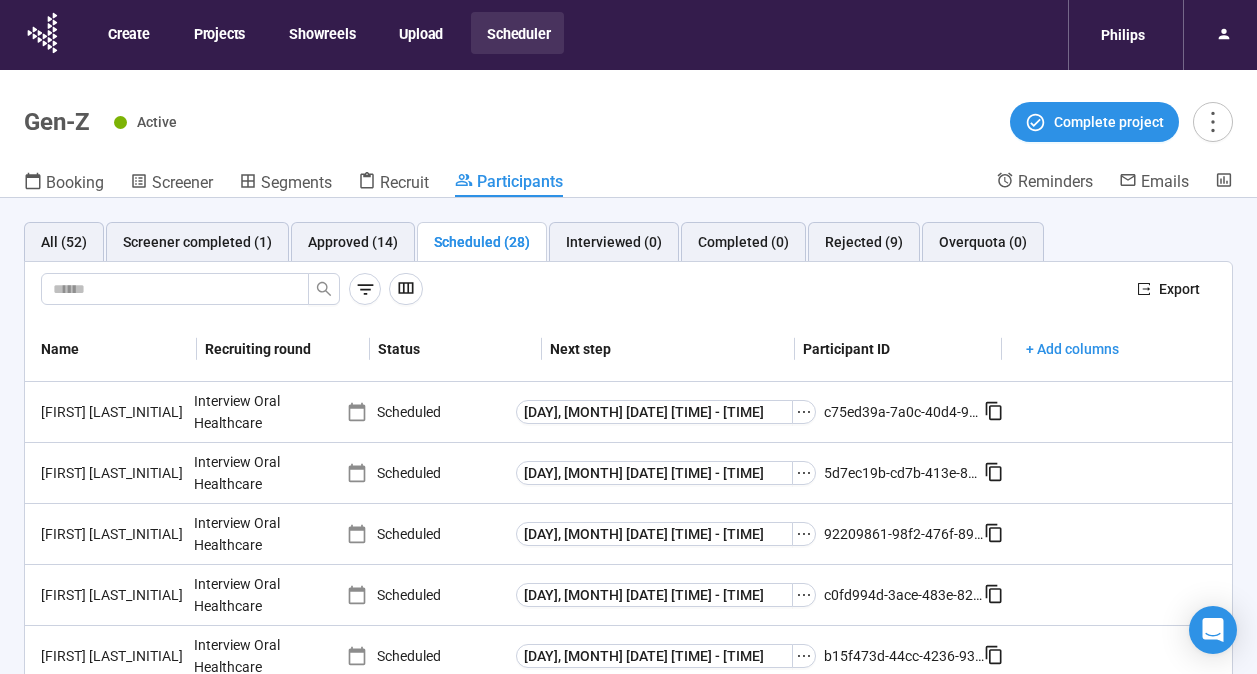 scroll, scrollTop: 0, scrollLeft: 0, axis: both 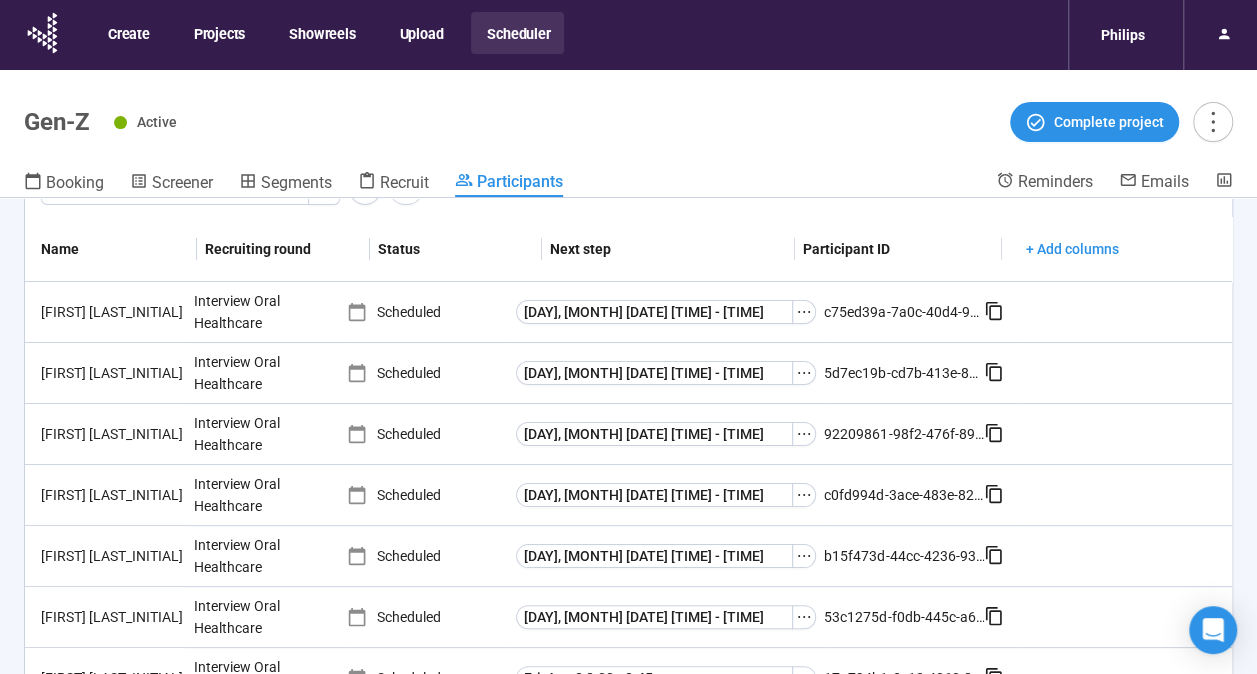 click on "Gen-Z Active Complete project Booking Screener Segments Recruit Participants Reminders Emails" at bounding box center [628, 134] 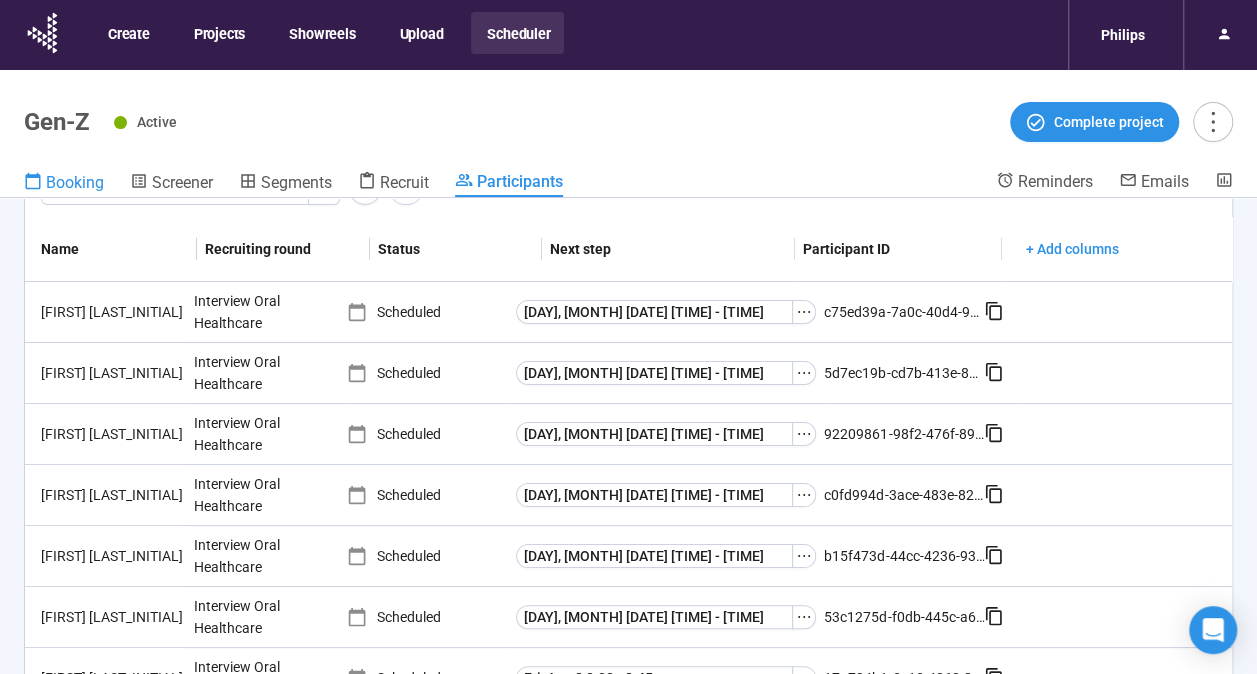 click on "Booking" at bounding box center (75, 182) 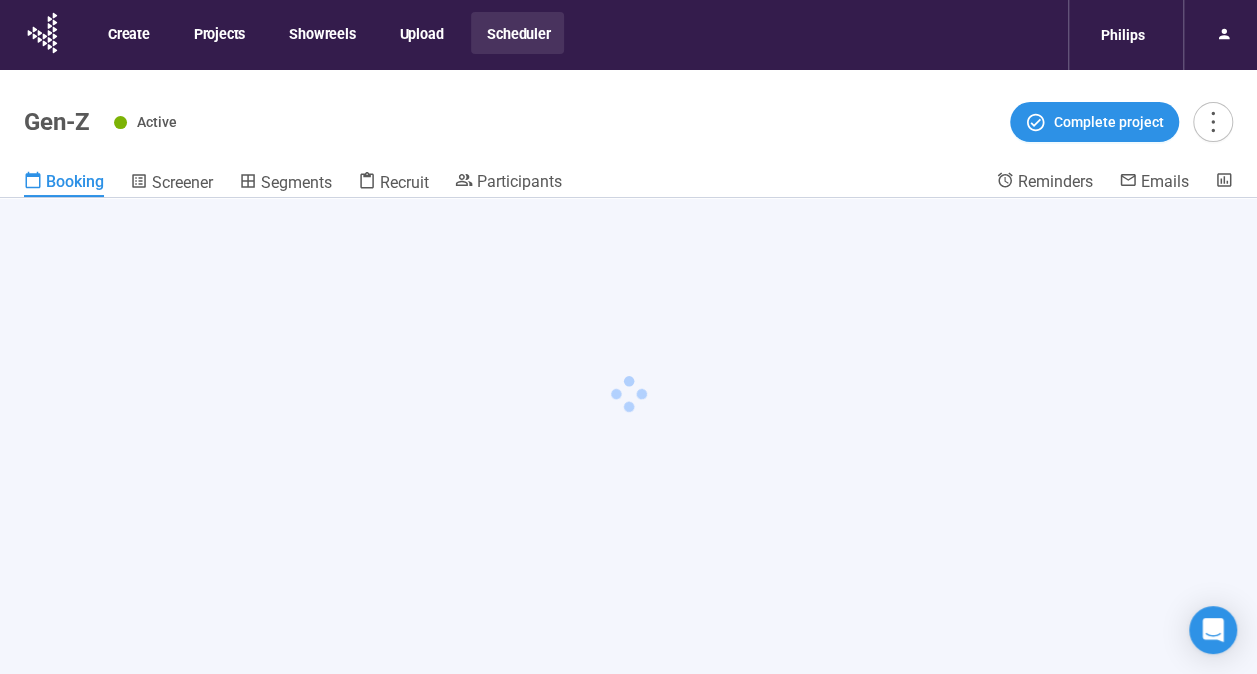 scroll, scrollTop: 0, scrollLeft: 0, axis: both 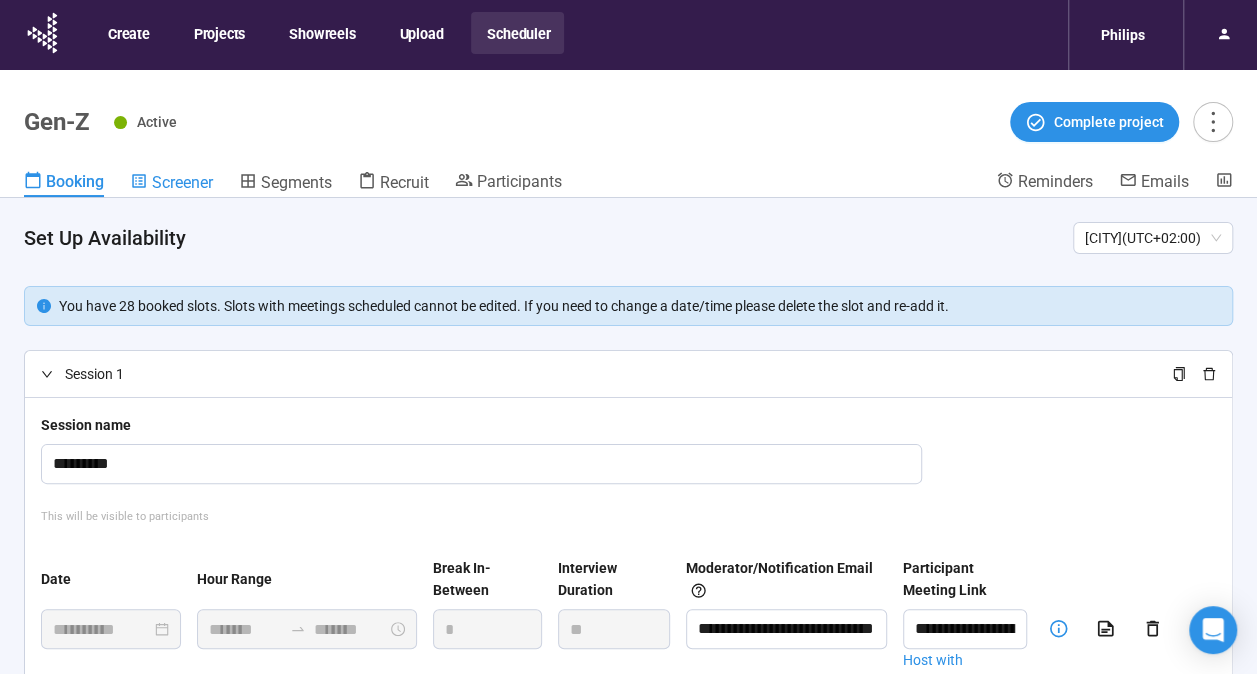 click on "Screener" at bounding box center (182, 182) 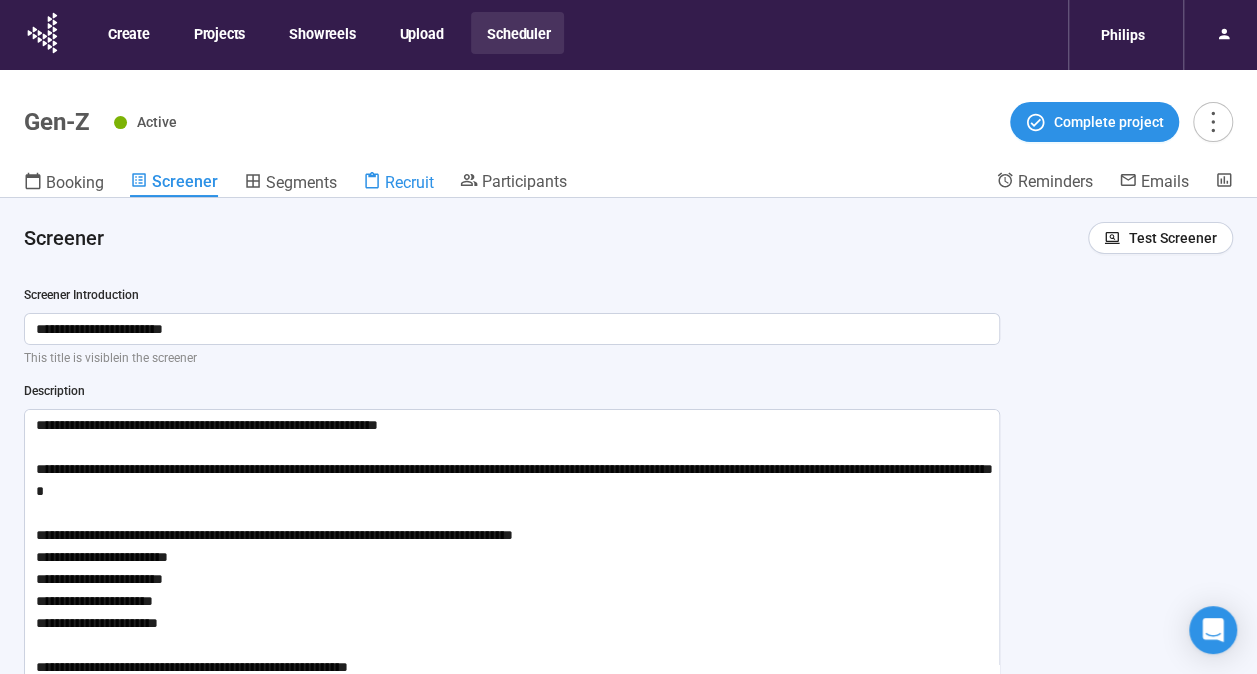 click on "Recruit" at bounding box center (409, 182) 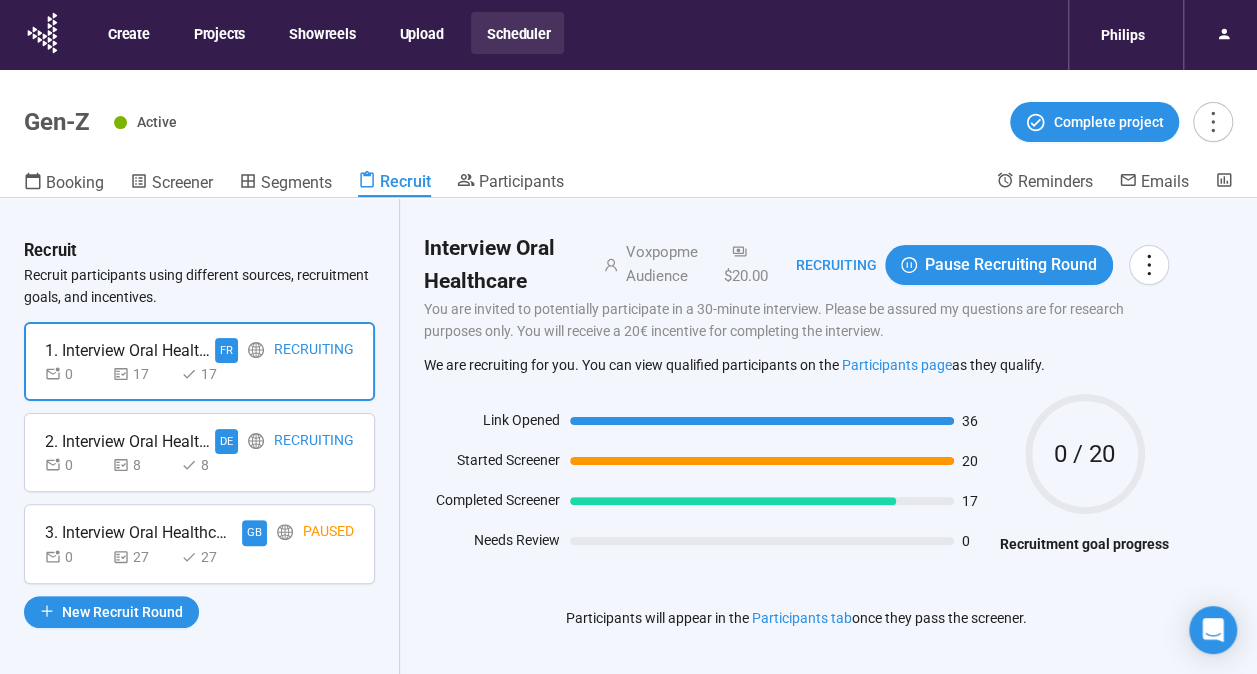 click on "Interview Oral Healthcare Voxpopme Audience $20.00 Recruiting Pause Recruiting Round You are invited to potentially participate in a 30-minute interview.
Please be assured my questions are for research purposes only.
You will receive a 20€ incentive for completing the interview. We are recruiting for you. You can view qualified participants on the   Participants page  as they qualify. Link Opened 36 Started Screener 20 Completed Screener 17 Needs Review 0 0 / 20 Recruitment goal progress Participants will appear in the   Participants tab  once they pass the screener." at bounding box center (796, 444) 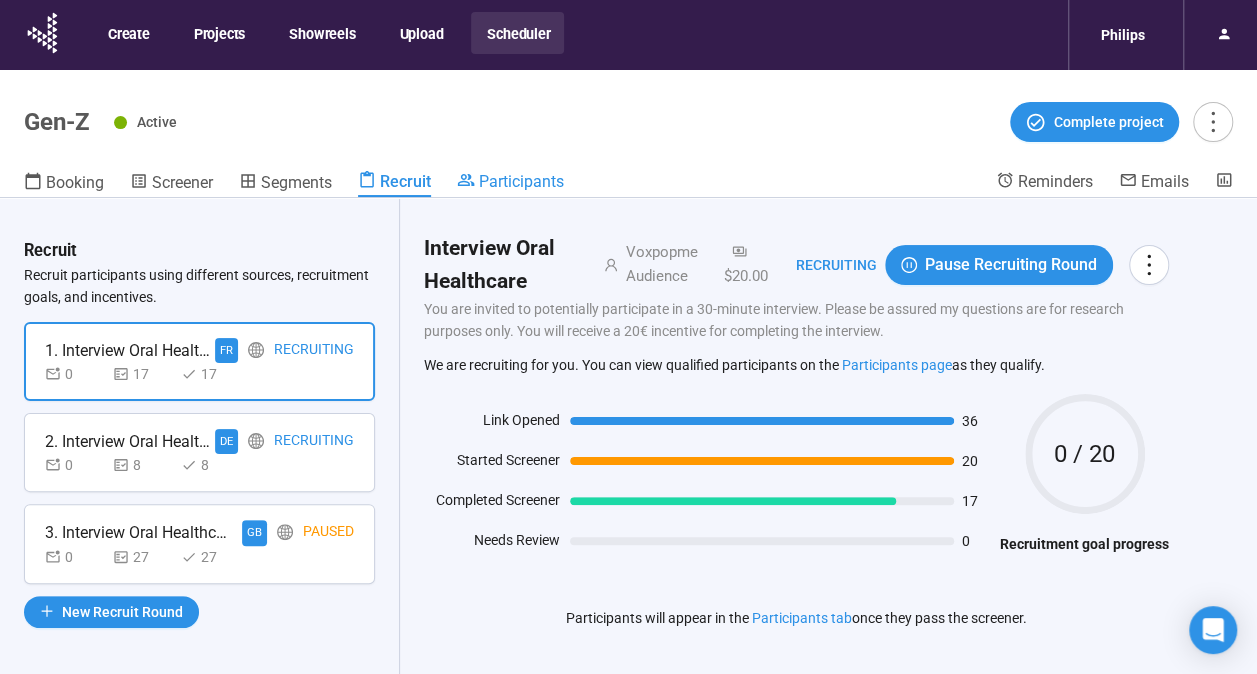 click on "Participants" at bounding box center (521, 181) 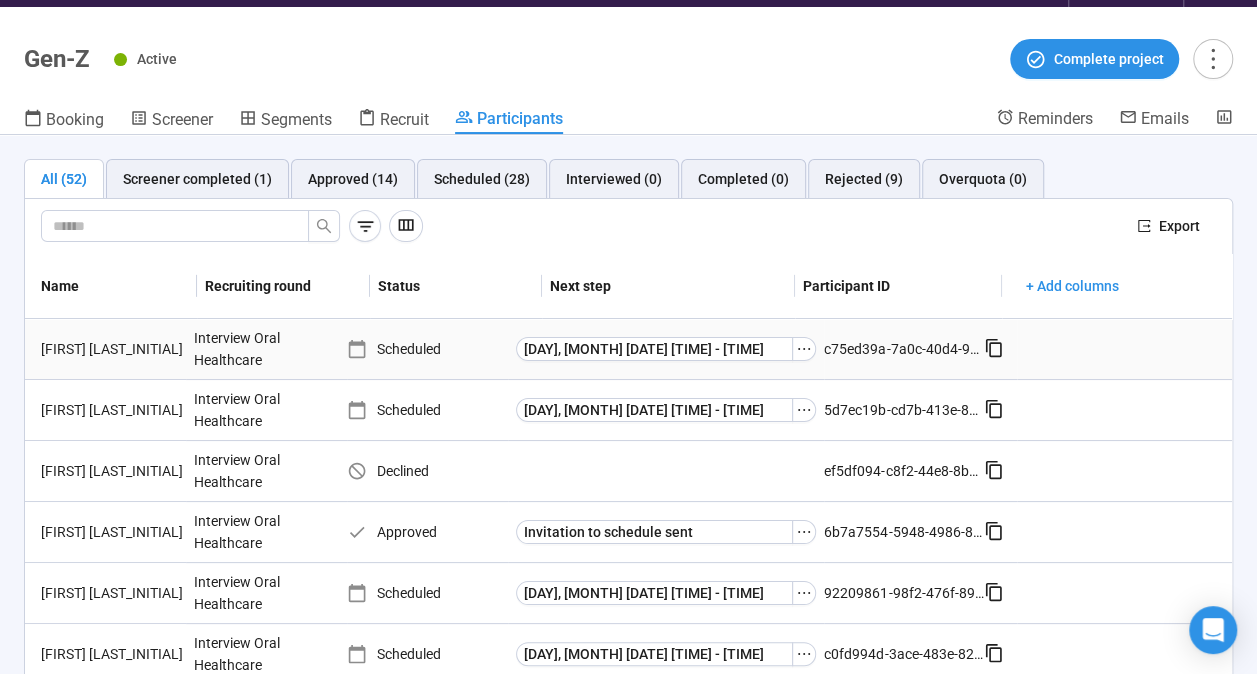 scroll, scrollTop: 70, scrollLeft: 0, axis: vertical 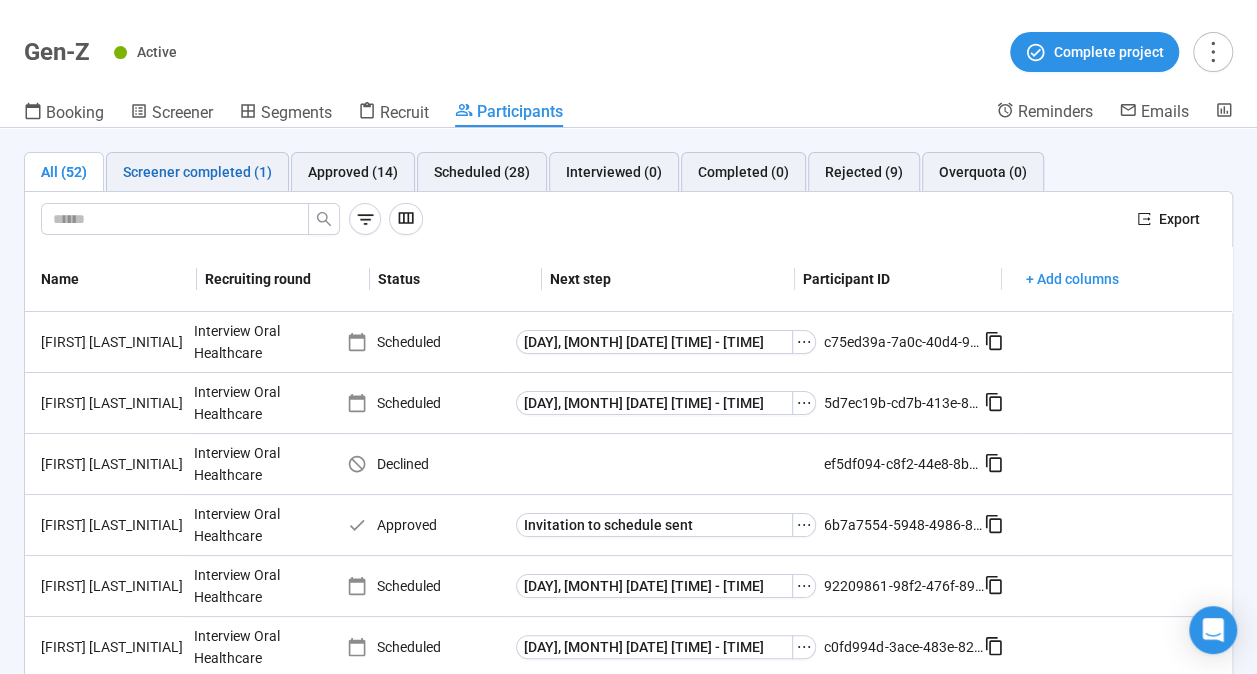 click on "Screener completed (1)" at bounding box center [197, 172] 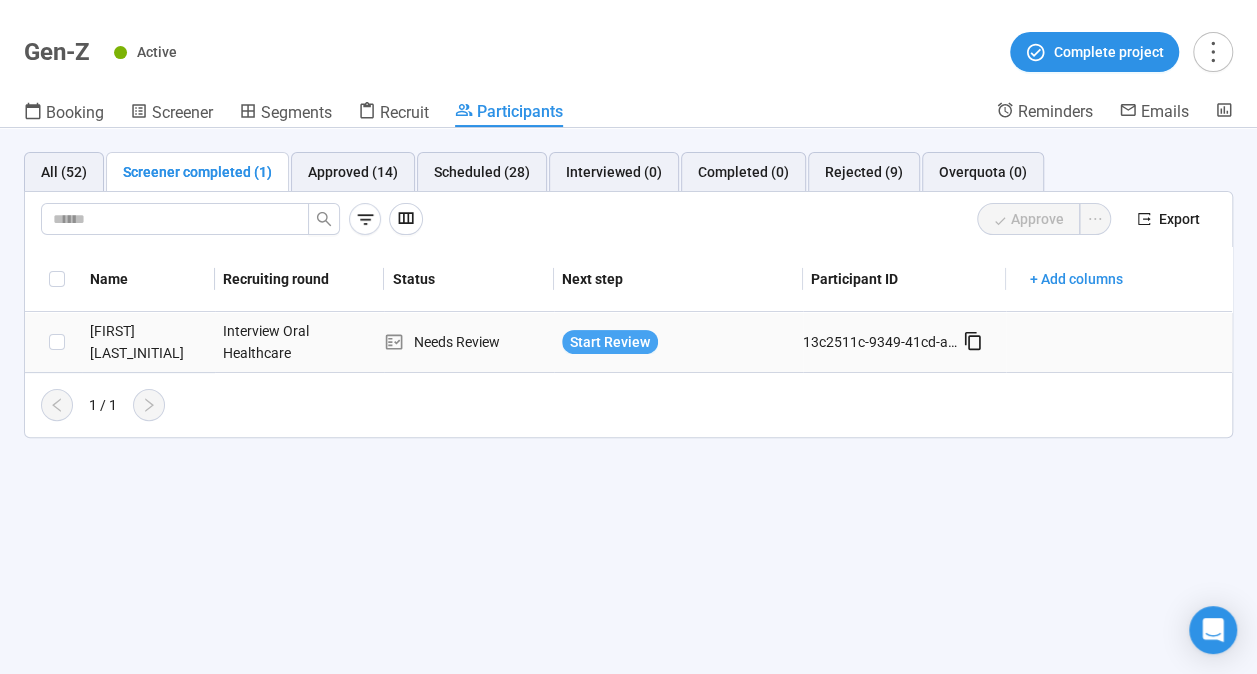 click on "Start Review" at bounding box center [610, 342] 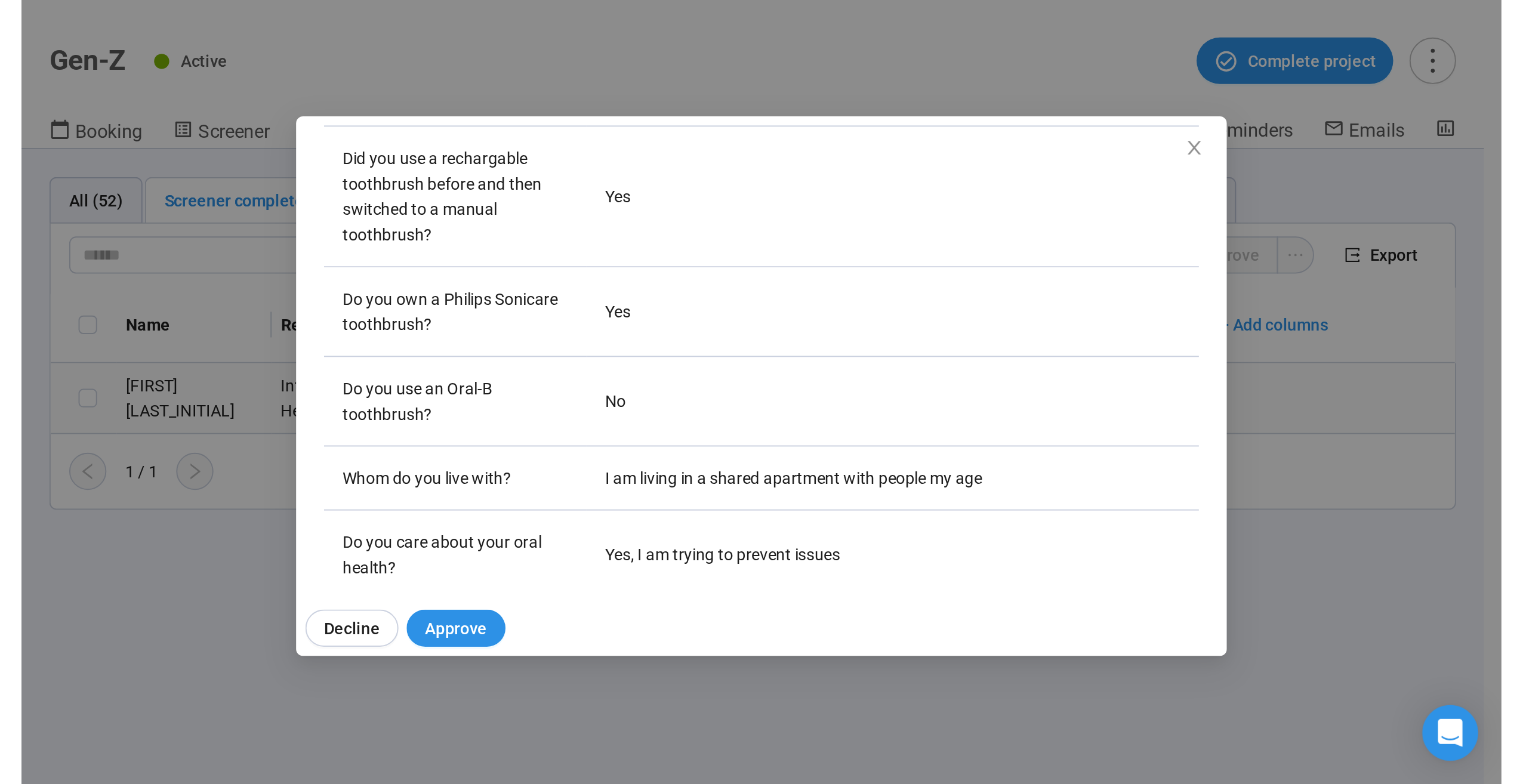 scroll, scrollTop: 351, scrollLeft: 0, axis: vertical 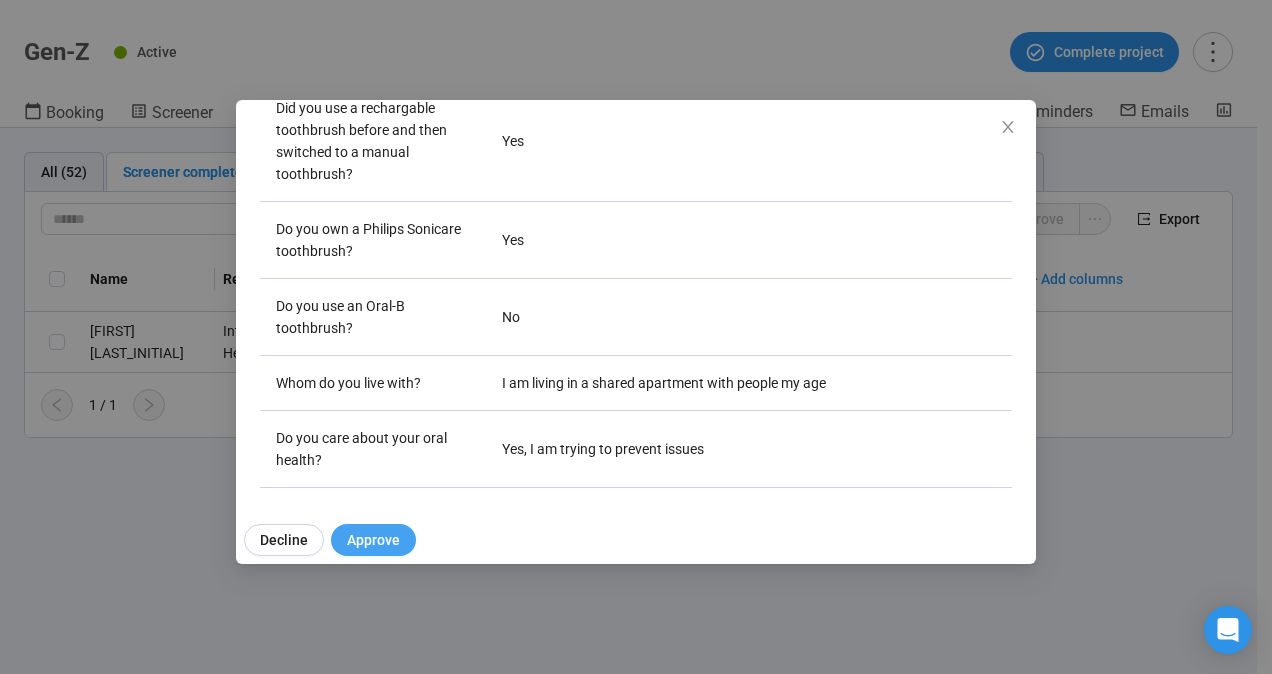 click on "Approve" at bounding box center [373, 540] 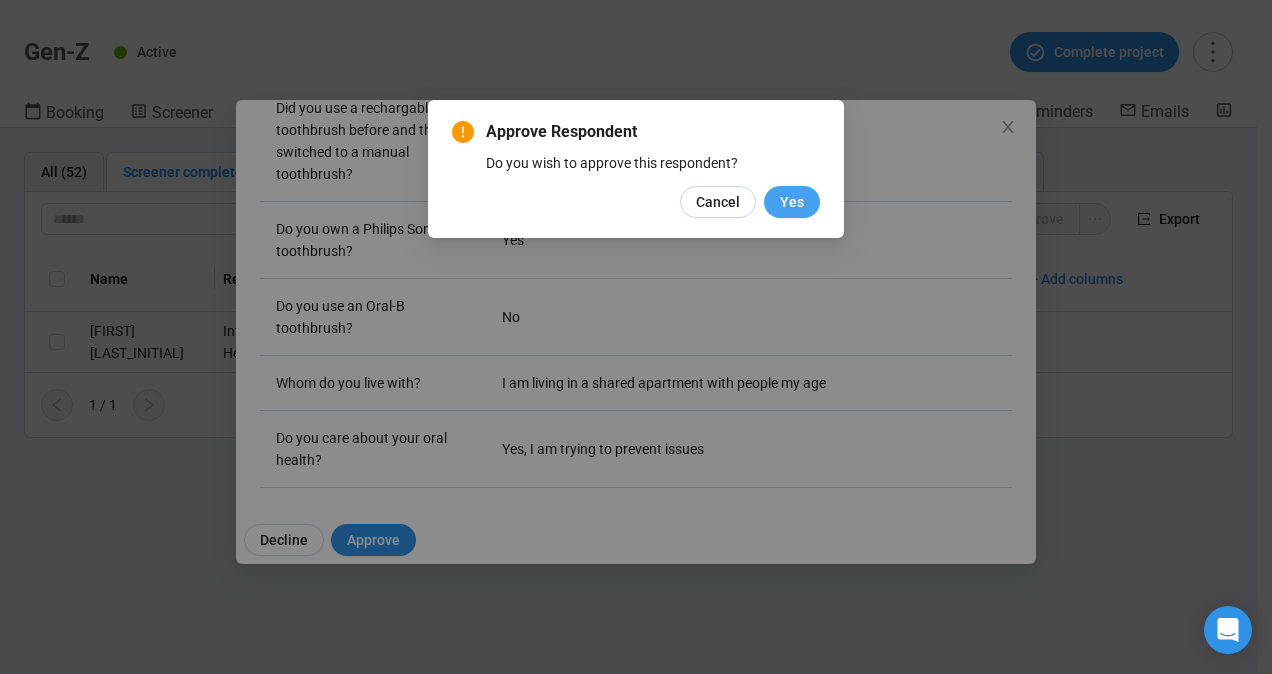 click on "Yes" at bounding box center (792, 202) 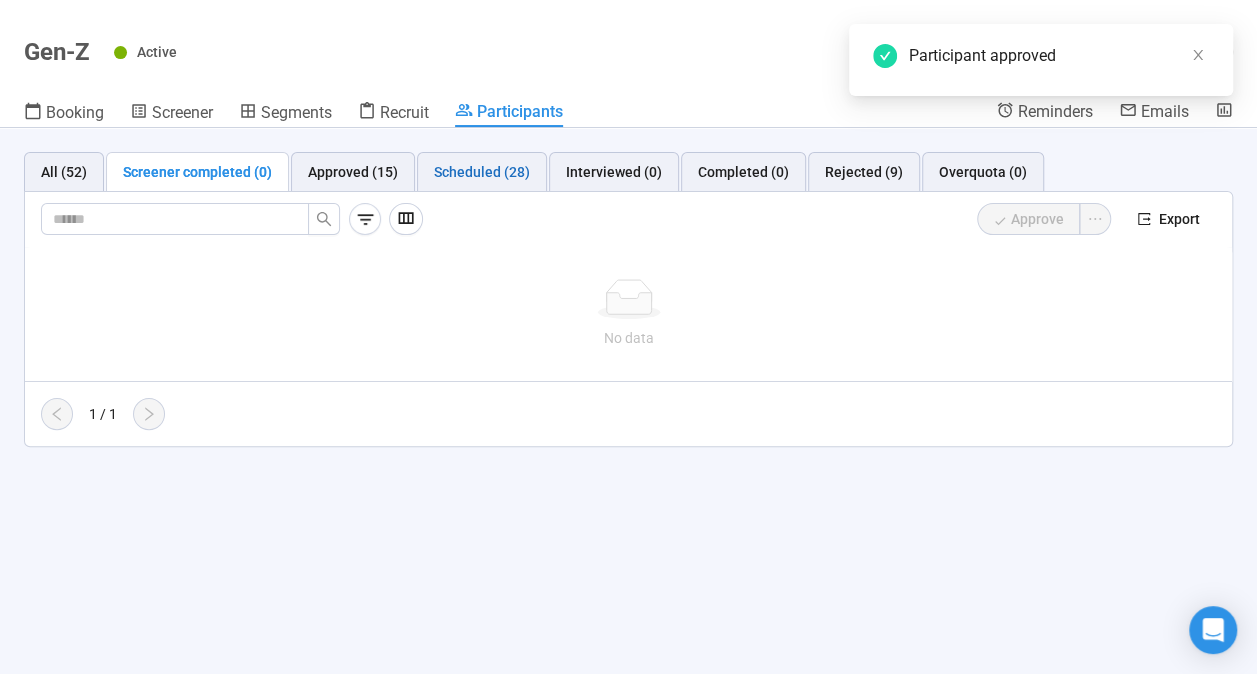 click on "Scheduled (28)" at bounding box center (482, 172) 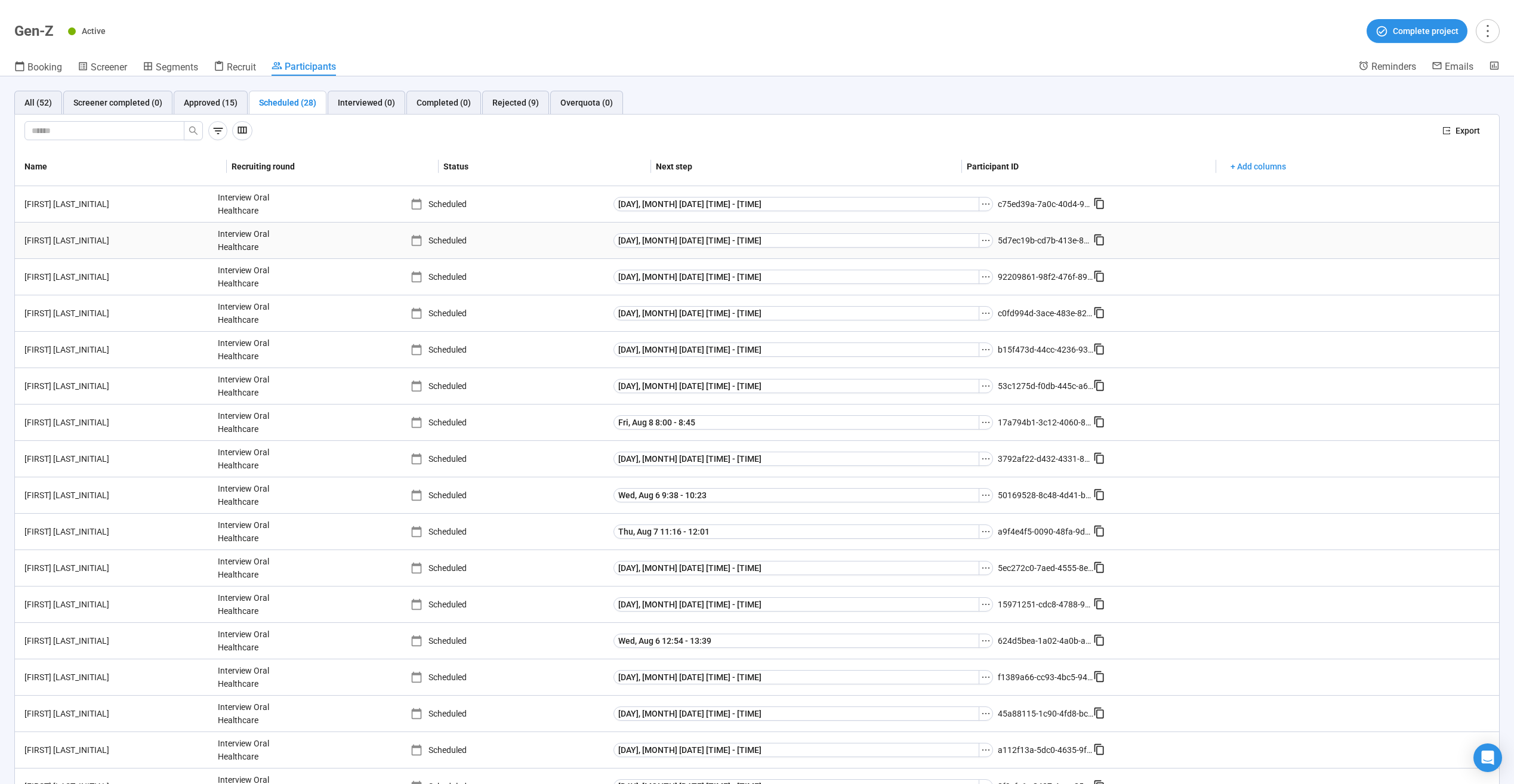 click on "Interview Oral Healthcare" at bounding box center (258, 240) 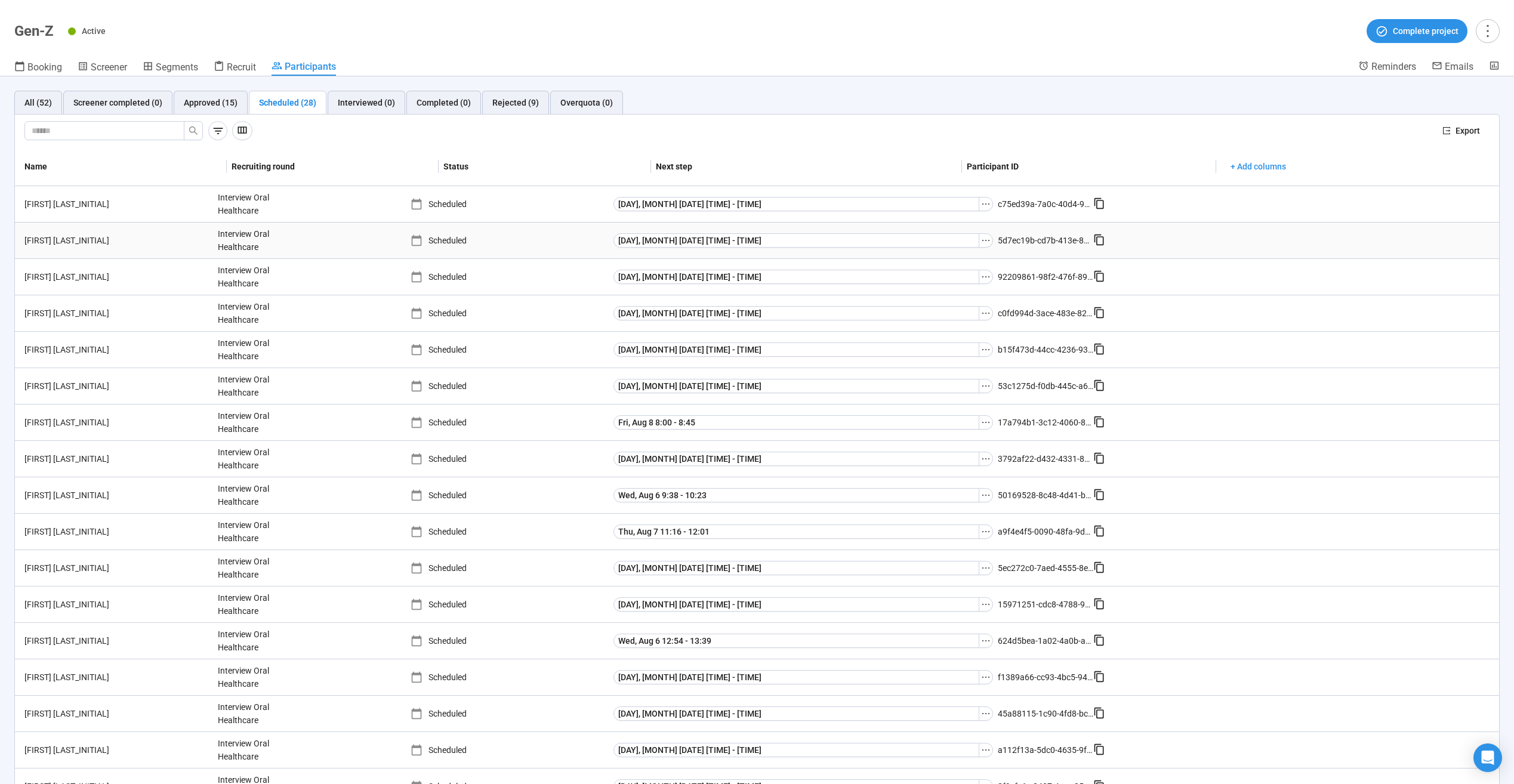 click on "[FIRST] [LAST_INITIAL]" at bounding box center (116, 240) 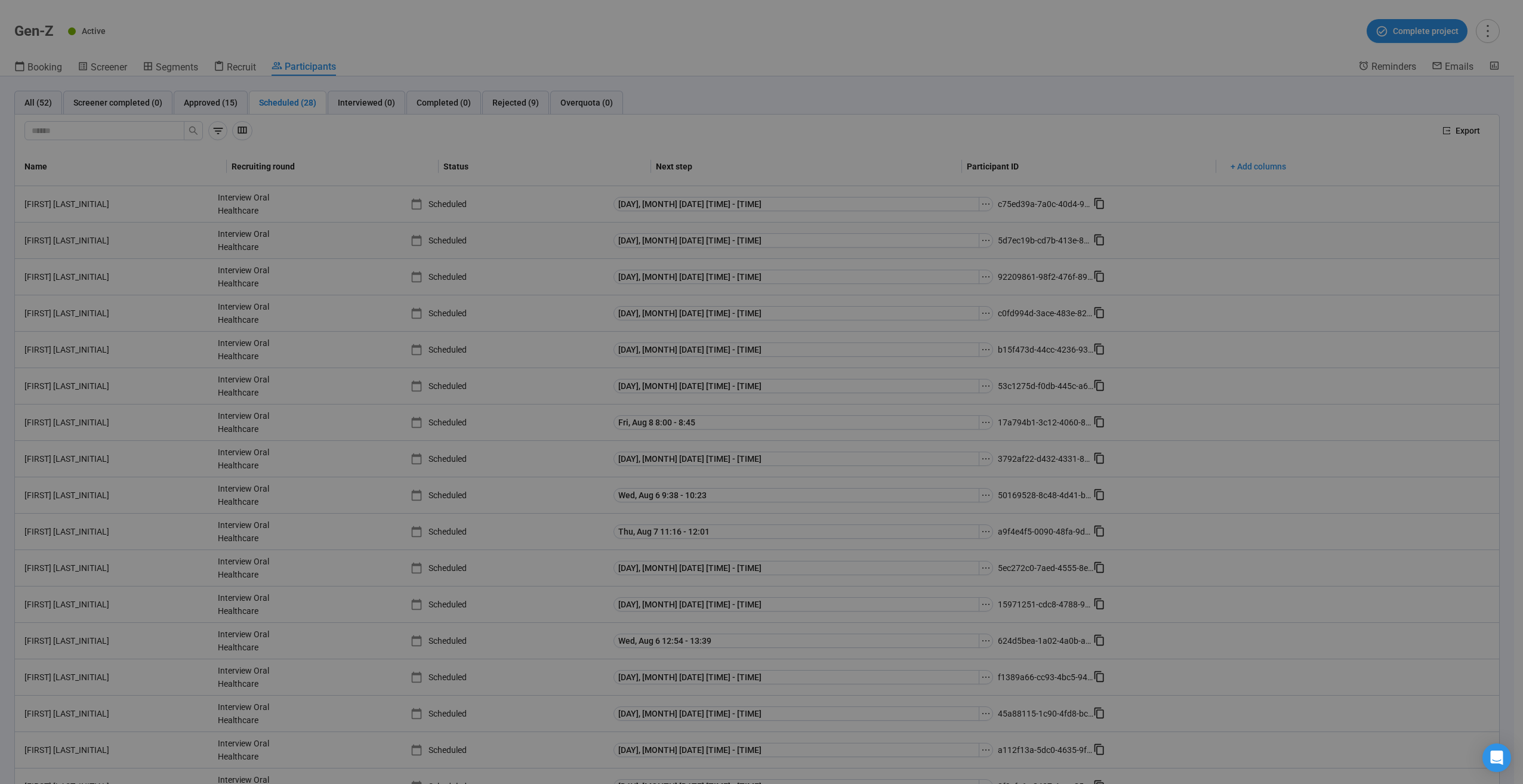 click on "[FIRST] [LAST] Project notes Edit Add notes, i.e. how the last interview went, important details about the panelist, etc. There was no audition question in this study Question Answer No data" at bounding box center [762, 392] 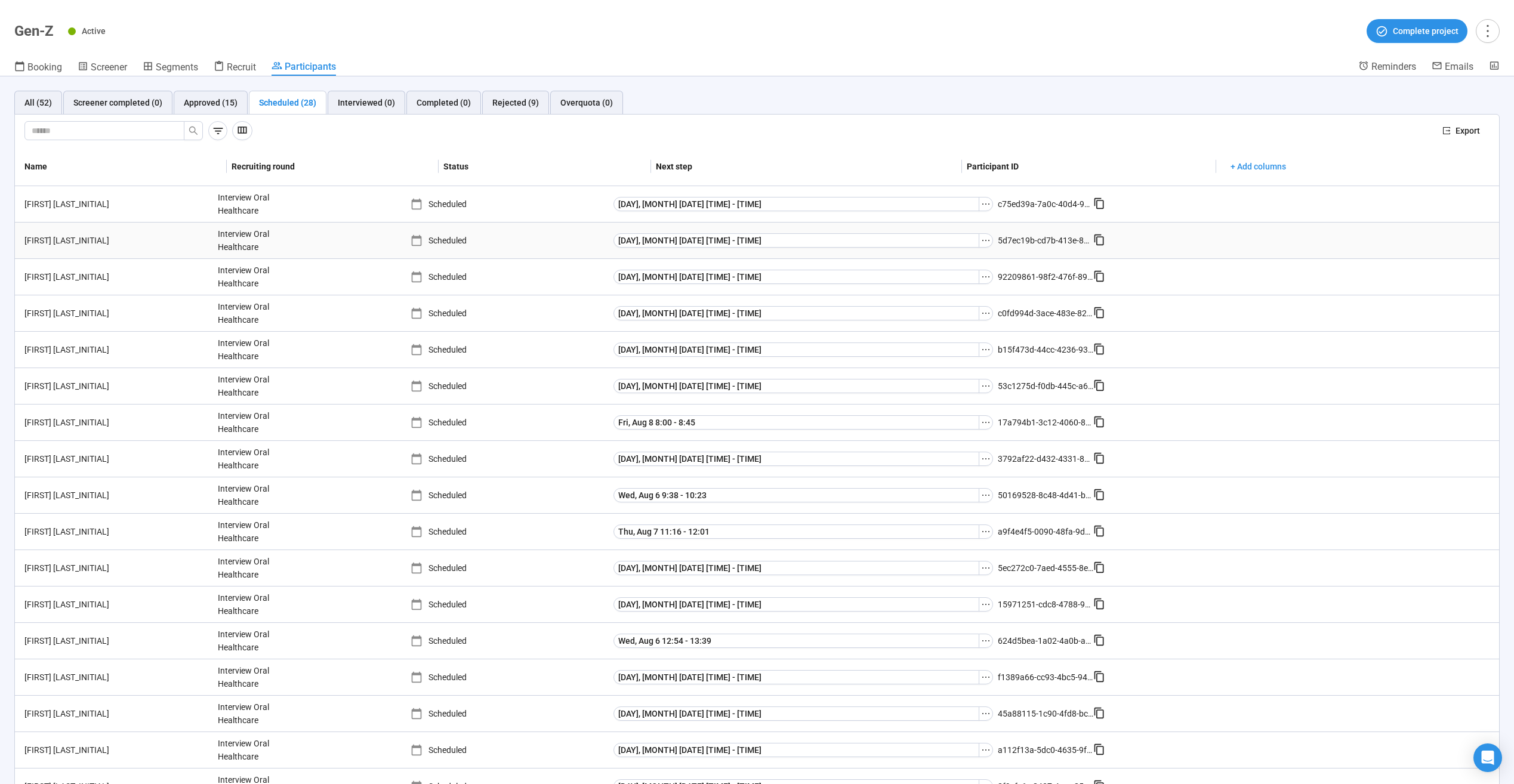 click on "[FIRST] [LAST_INITIAL]" at bounding box center (116, 240) 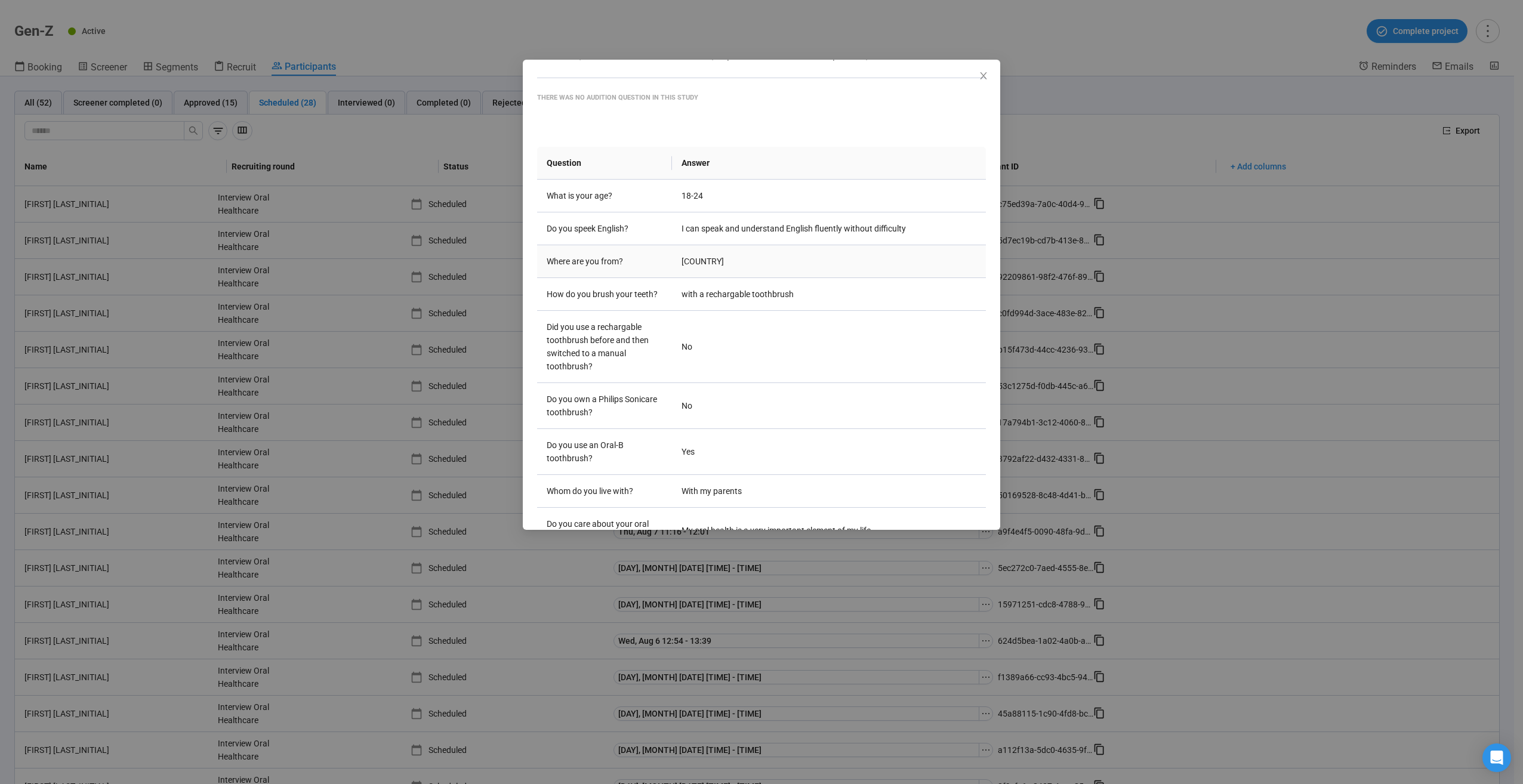 scroll, scrollTop: 124, scrollLeft: 0, axis: vertical 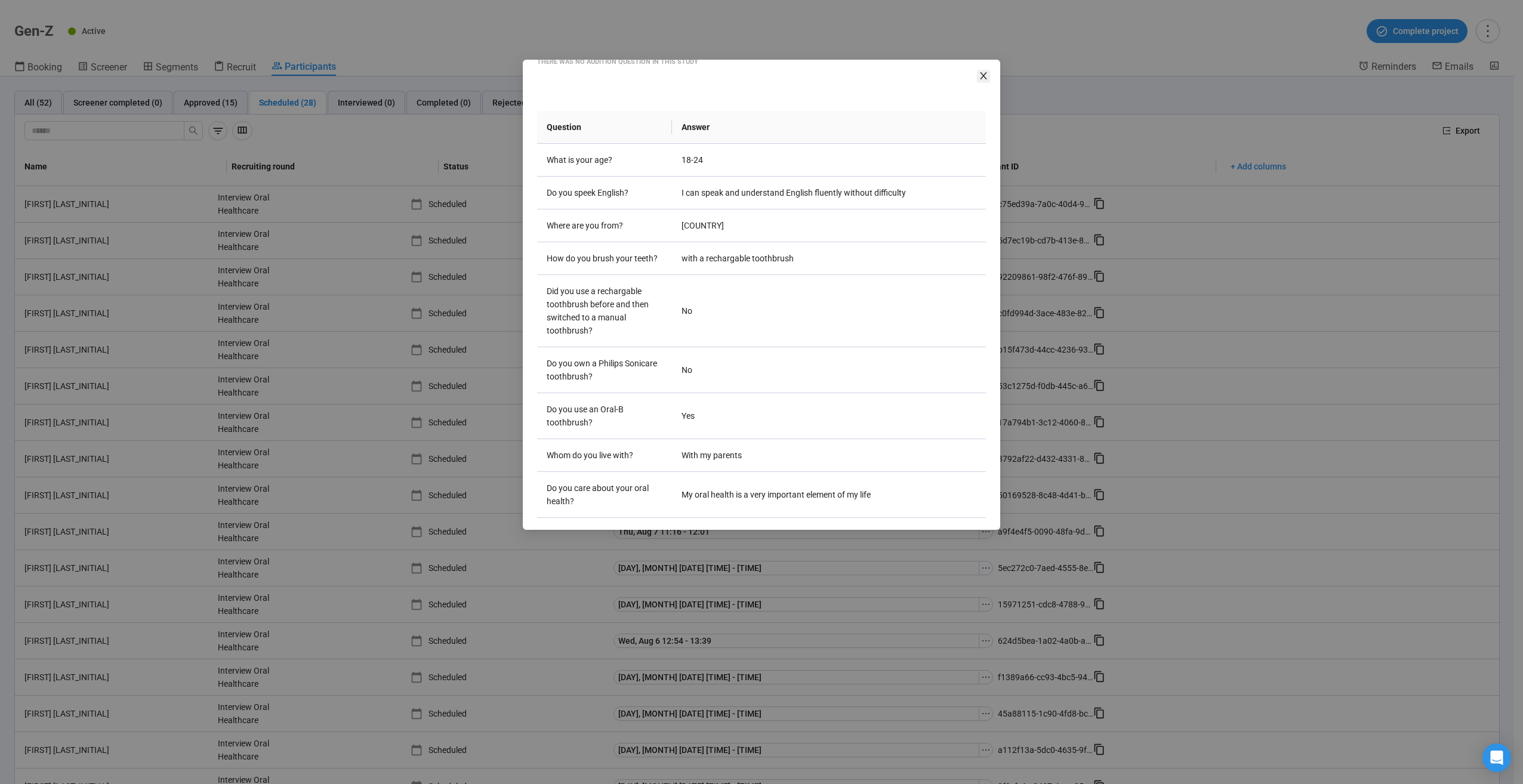 click at bounding box center (984, 76) 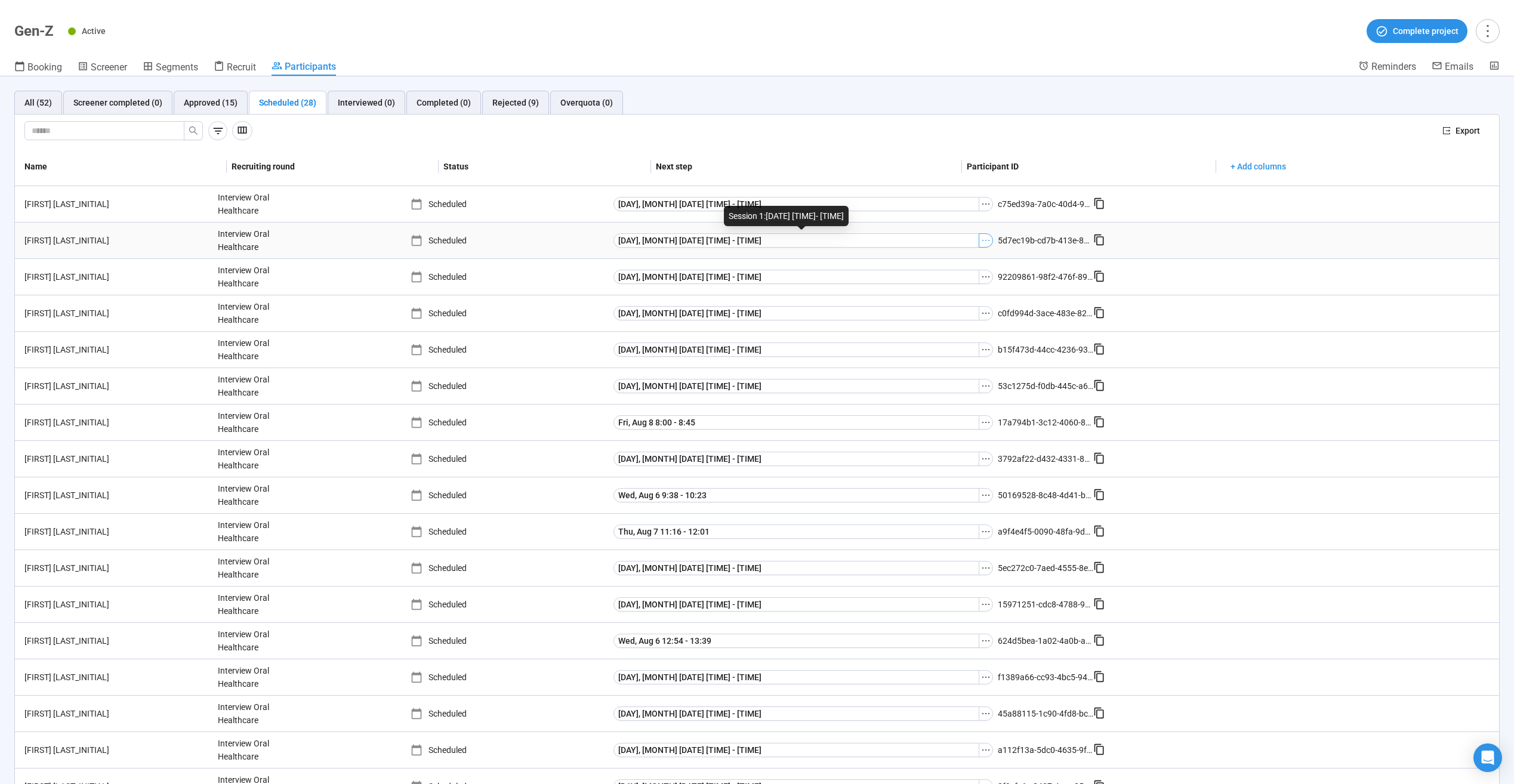 click 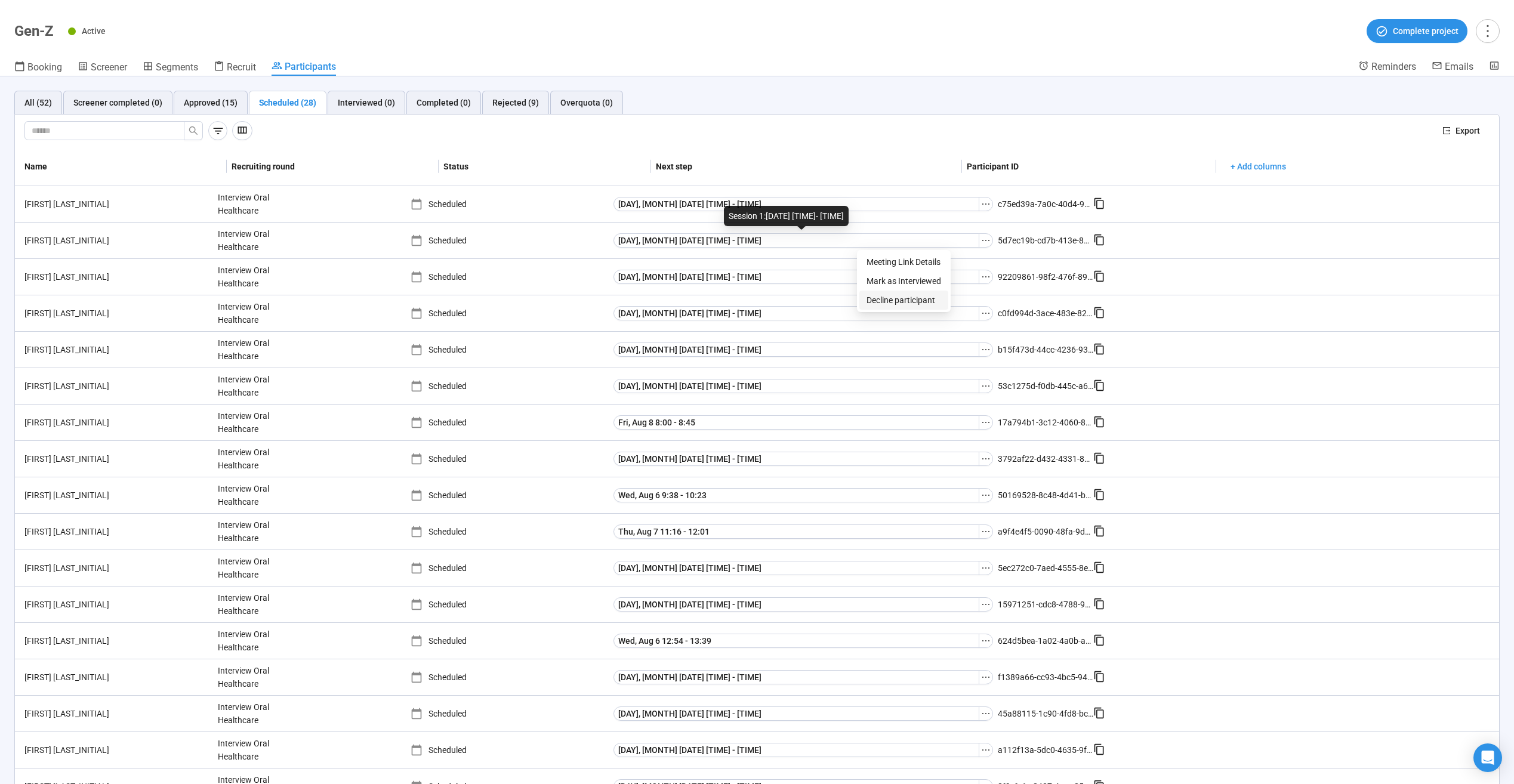 click on "Decline participant" at bounding box center [904, 300] 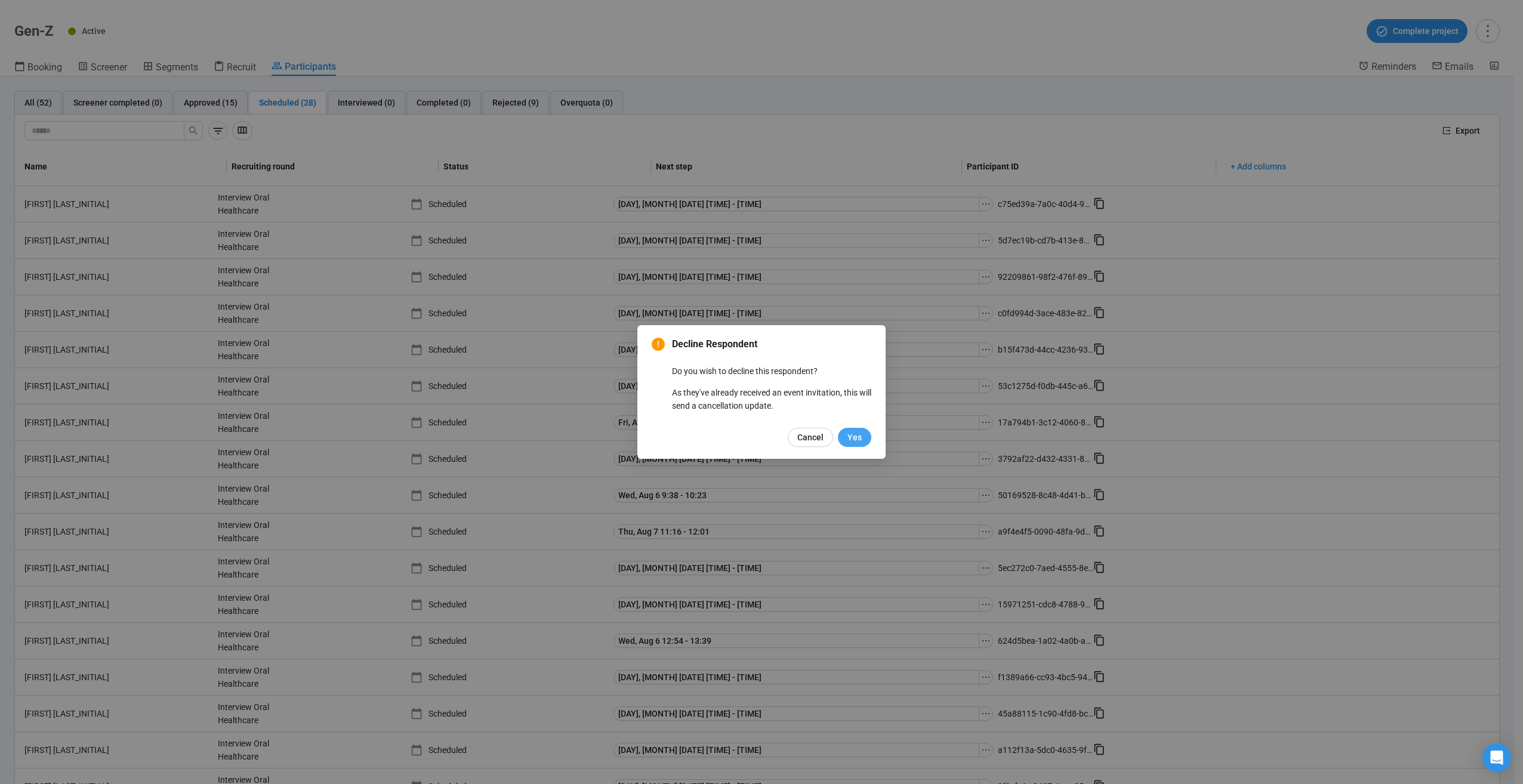 click on "Yes" at bounding box center [855, 437] 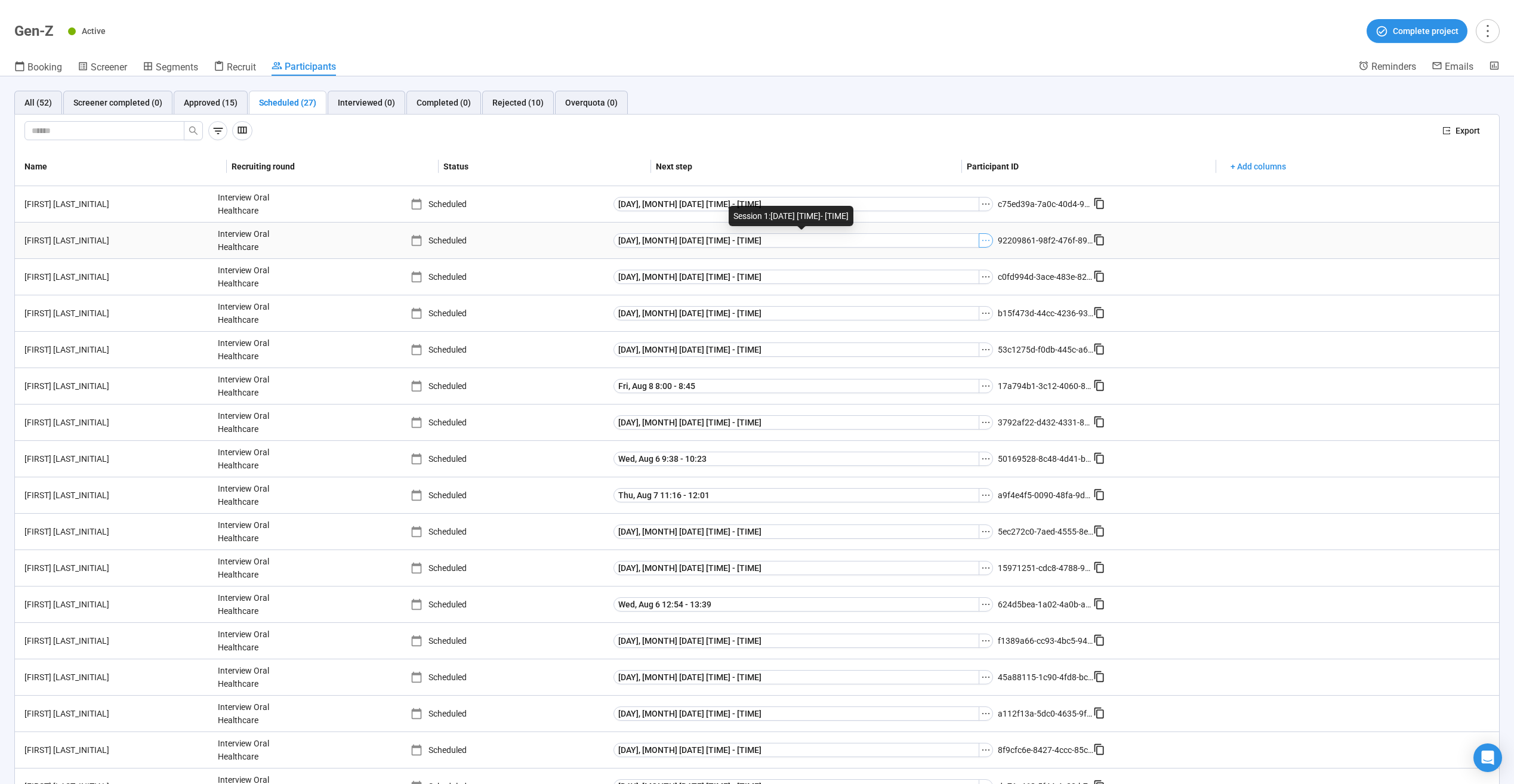 click 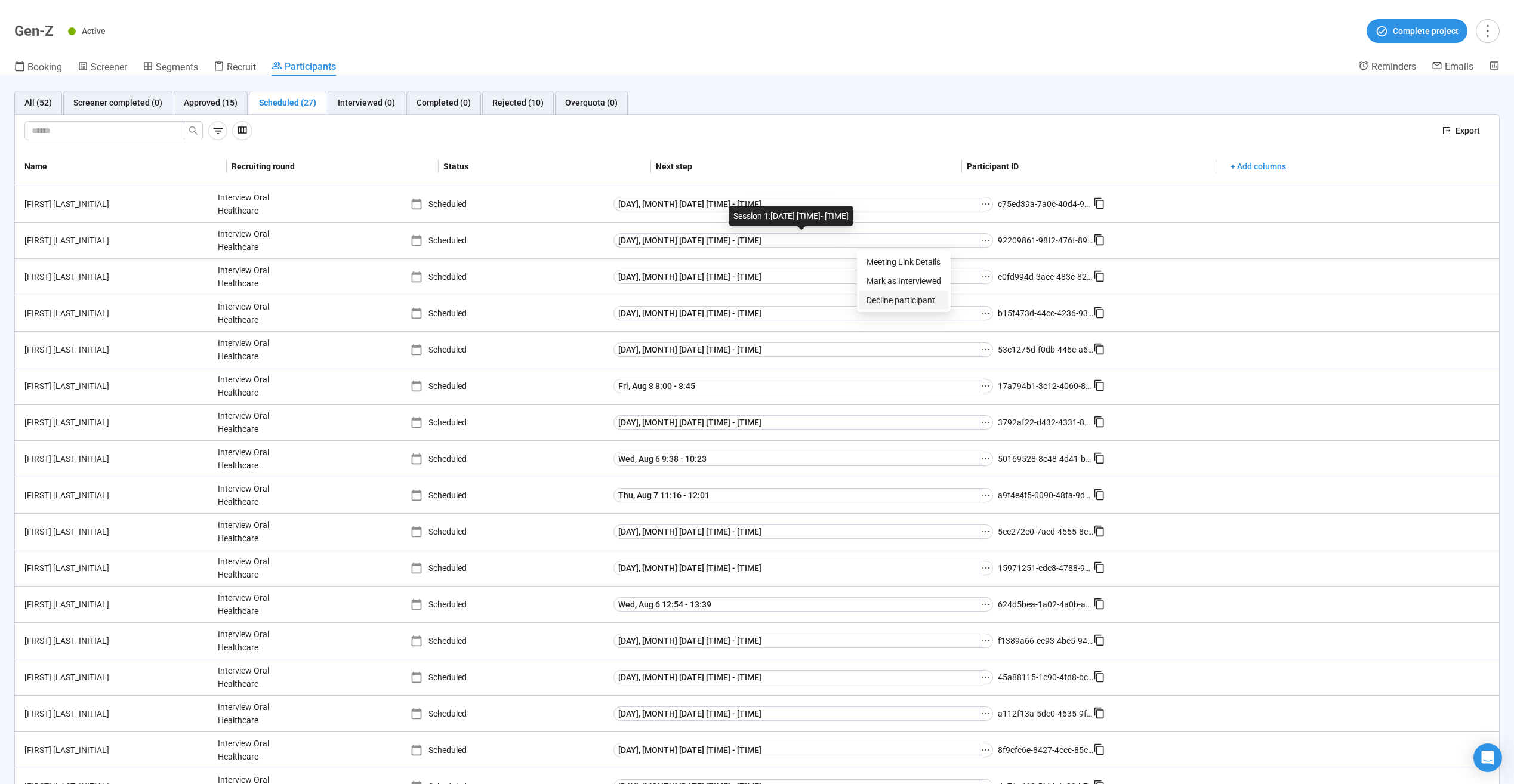 click on "Decline participant" at bounding box center (904, 300) 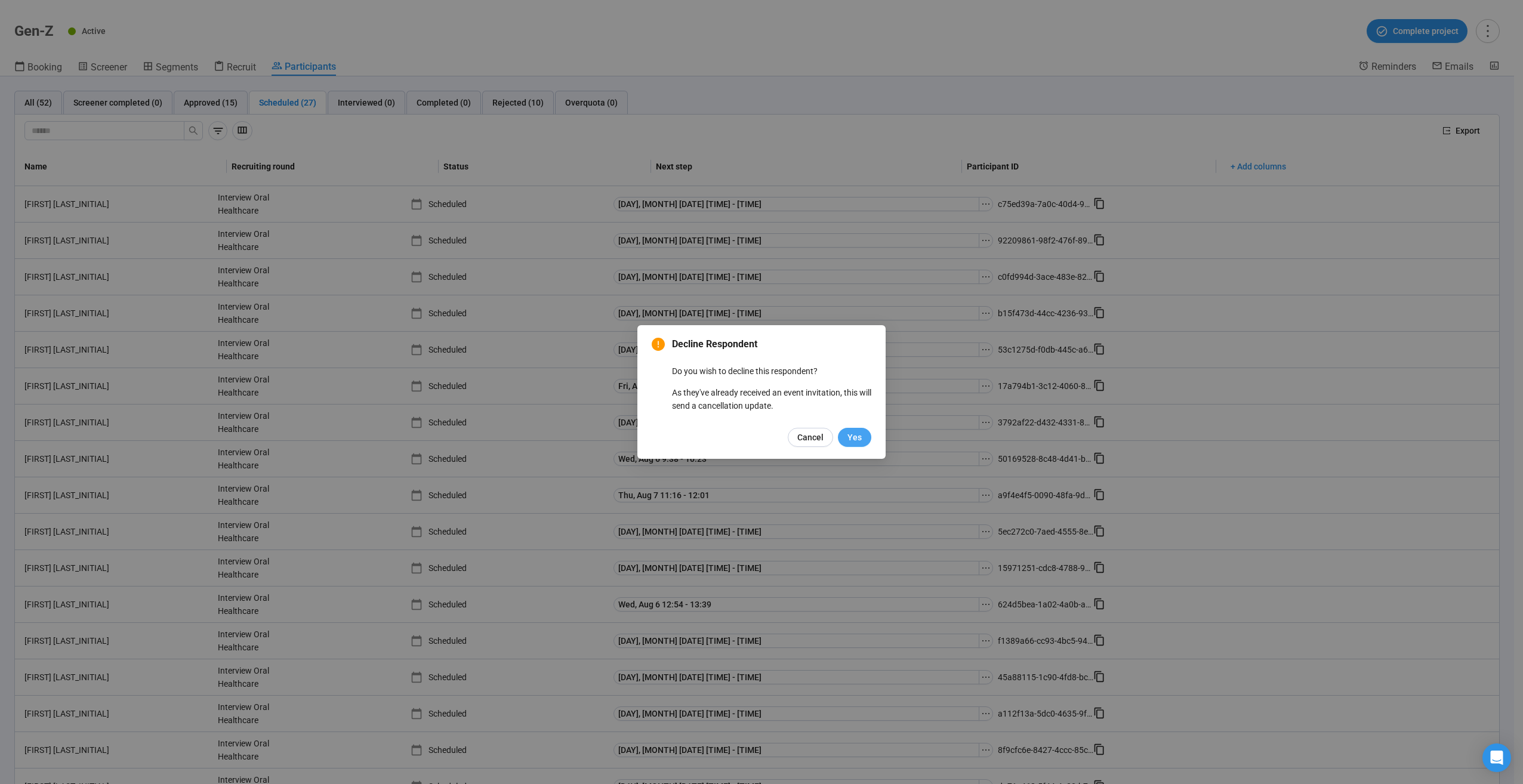 click on "Yes" at bounding box center (855, 437) 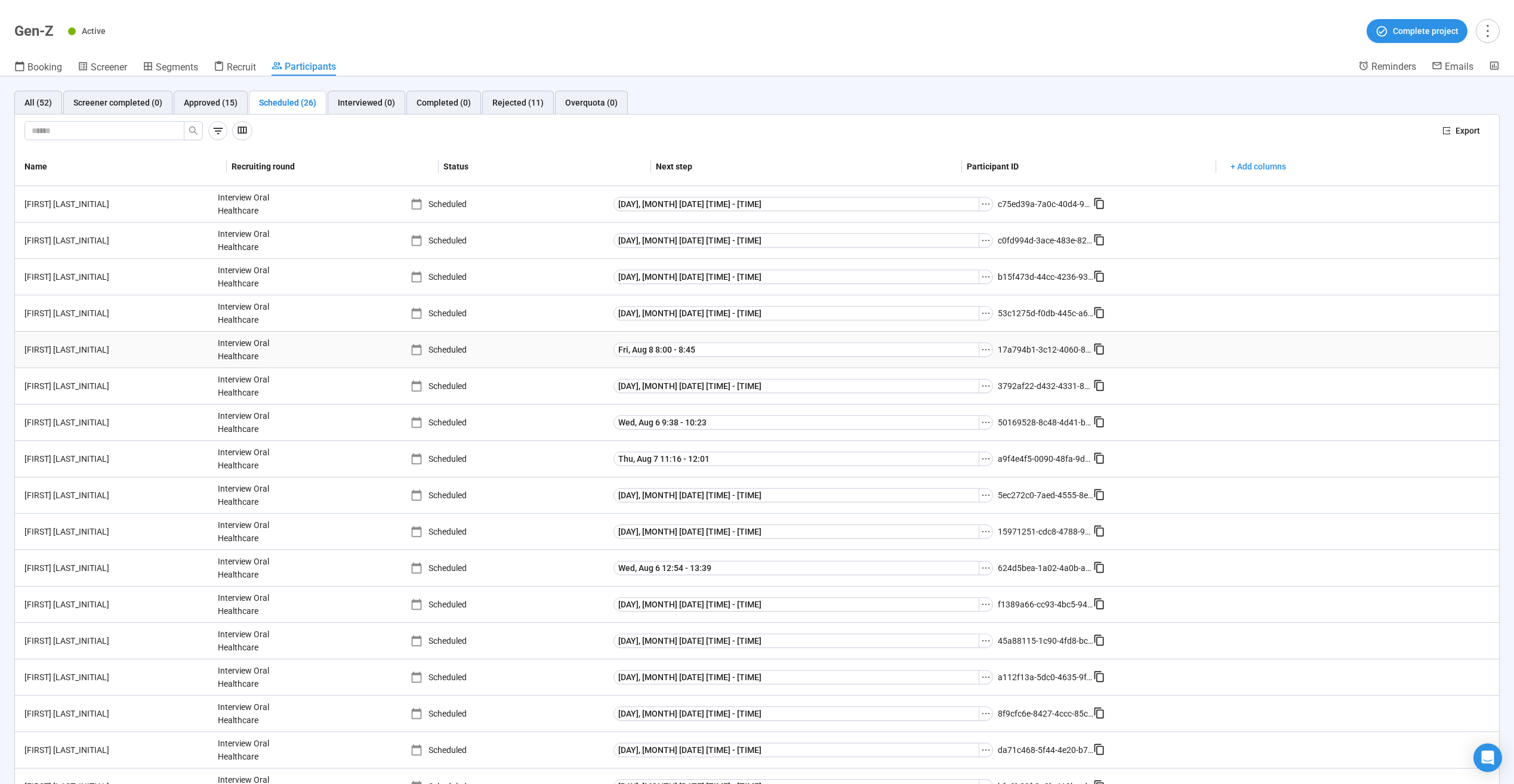 click on "[FIRST] [LAST_INITIAL]" at bounding box center (116, 350) 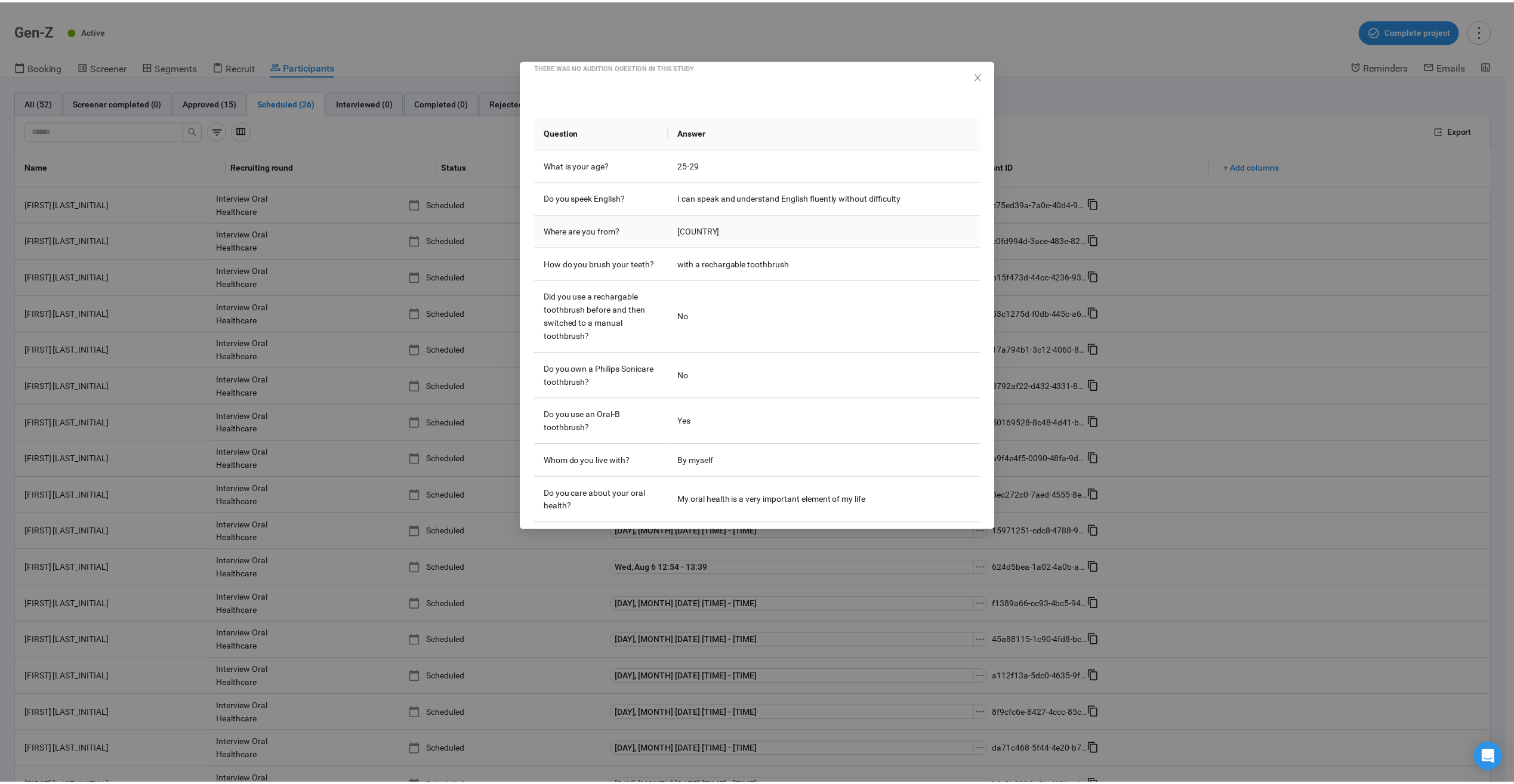 scroll, scrollTop: 124, scrollLeft: 0, axis: vertical 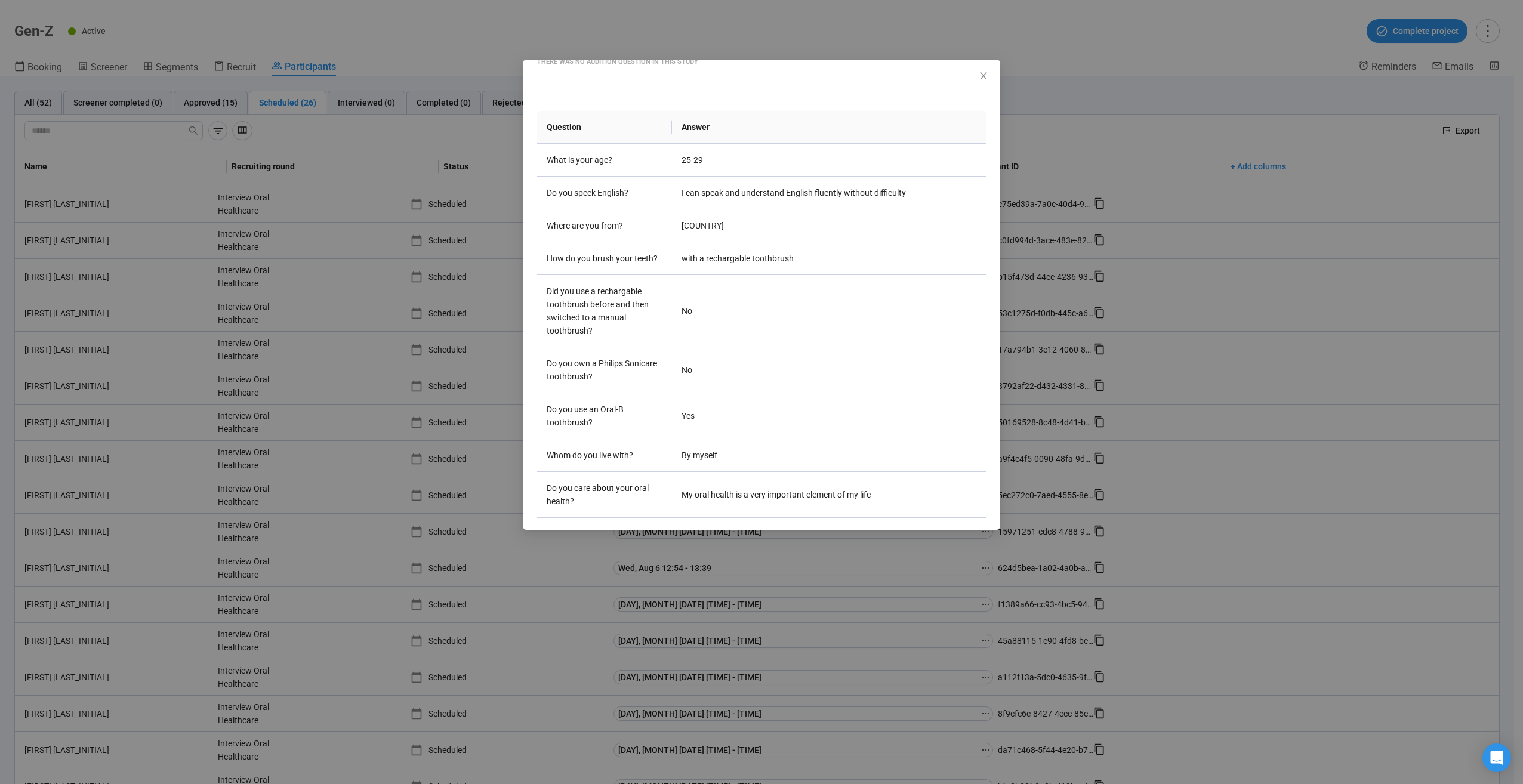 click on "[FIRST] [LAST] Project notes Edit Add notes, i.e. how the last interview went, important details about the panelist, etc. There was no audition question in this study Question Answer What is your age? 25-29 Do you speek English? I can speak and understand English fluently without difficulty Where are you from? France How do you brush your teeth? with a rechargable toothbrush Did you use a rechargable toothbrush before and then switched to a manual toothbrush? No Do you own a Philips Sonicare toothbrush? No Do you use an Oral-B toothbrush? Yes Whom do you live with? By myself Do you care about your oral health? My oral health is a very important element of my life" at bounding box center (762, 295) 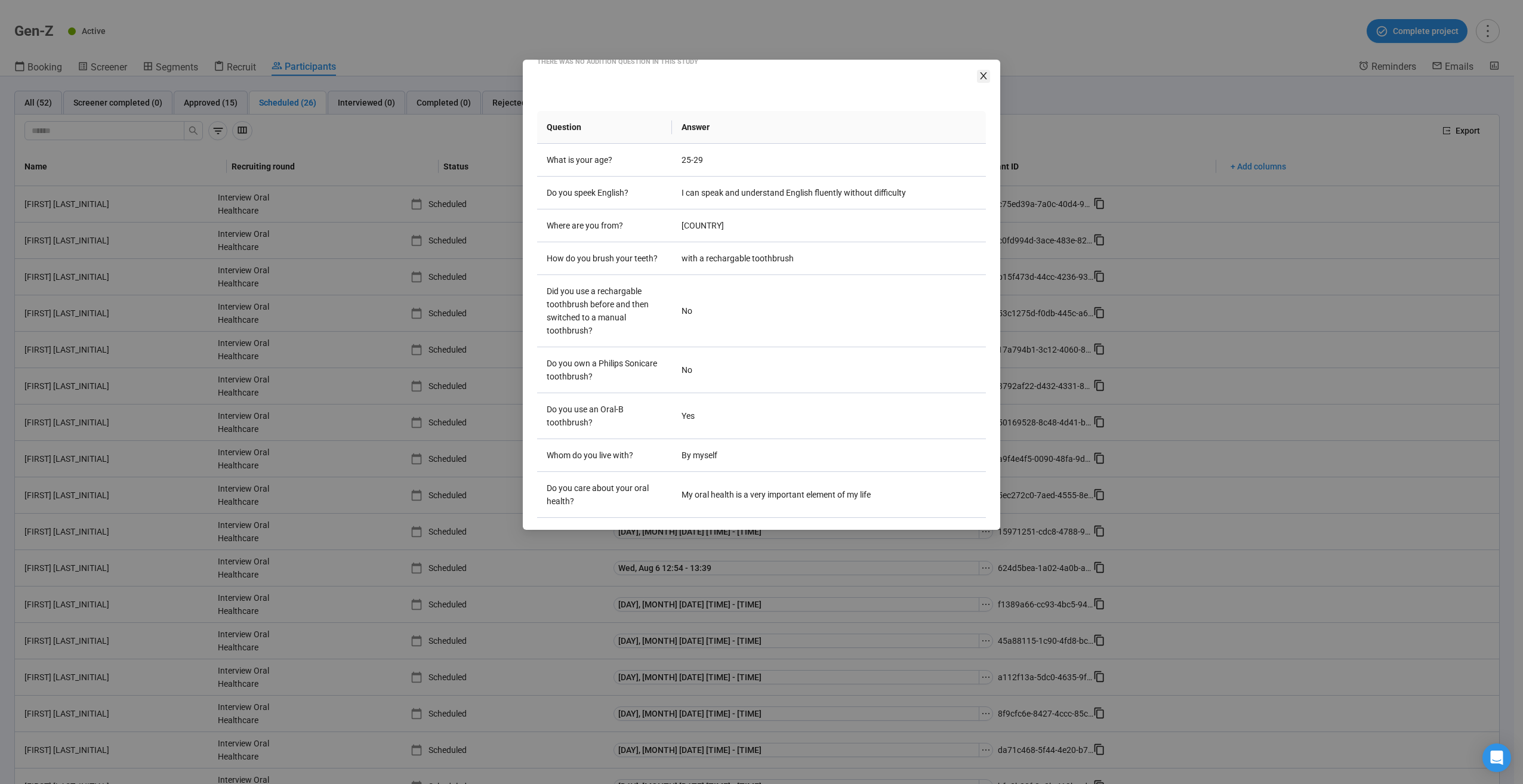 click 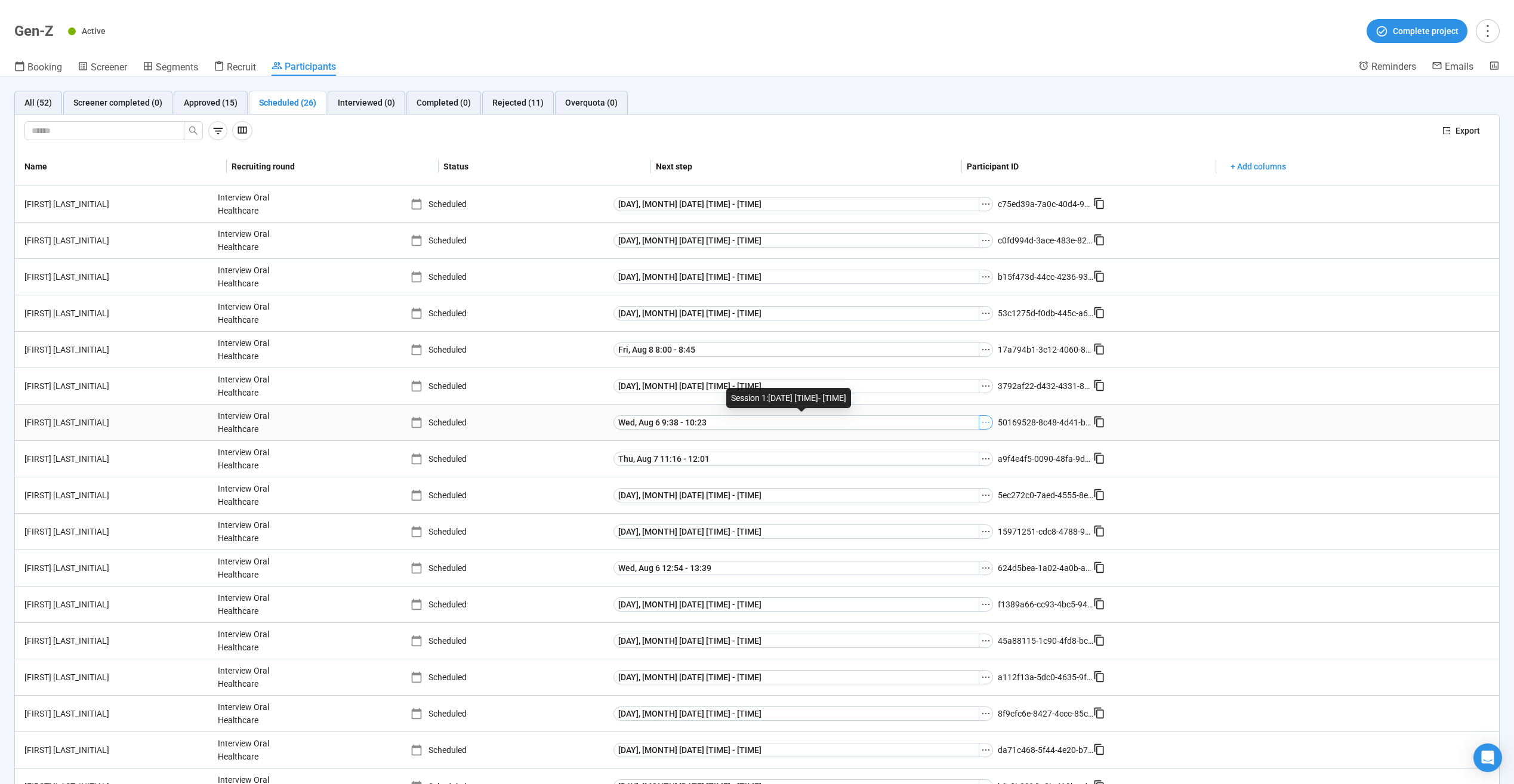 click 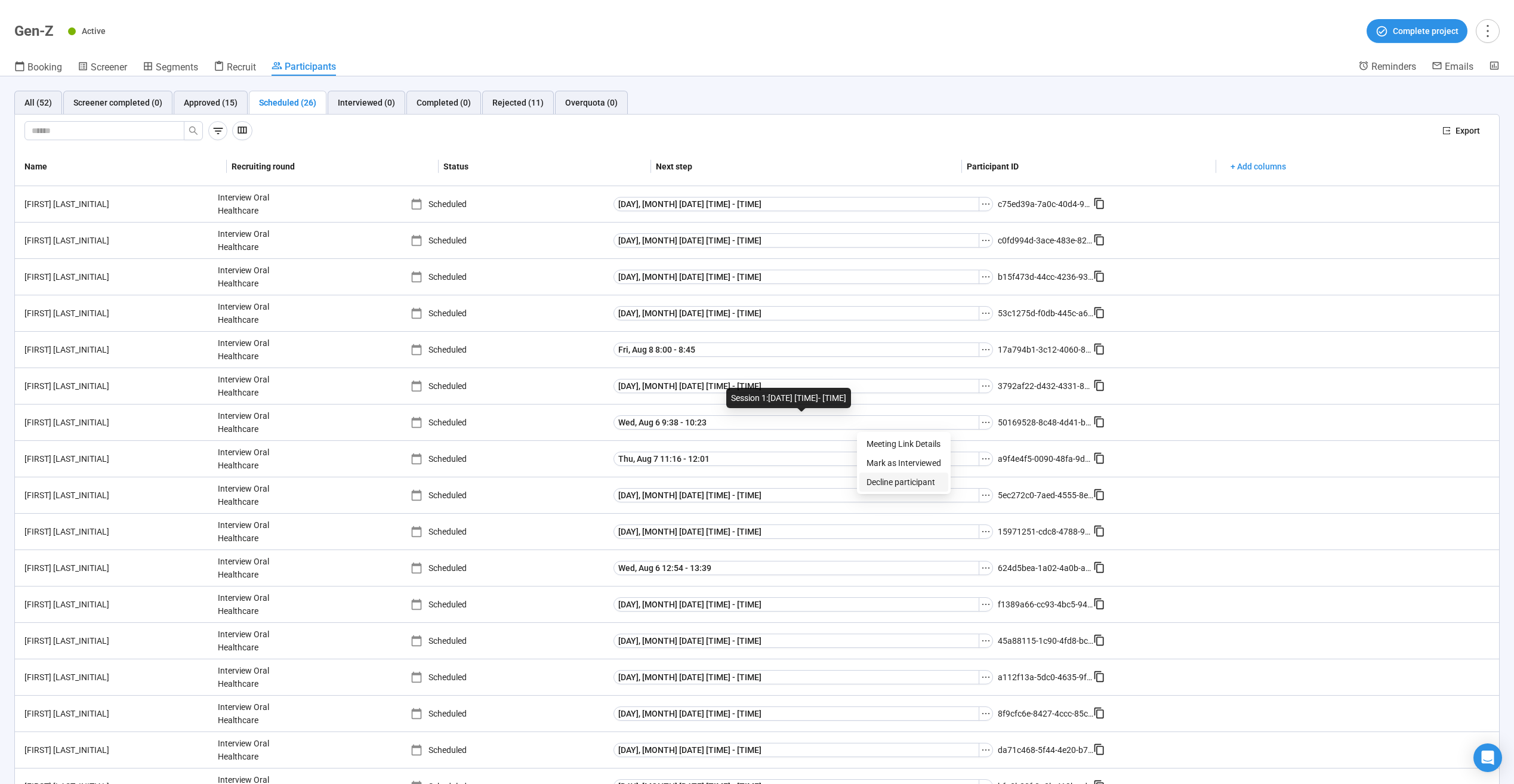 click on "Decline participant" at bounding box center (904, 482) 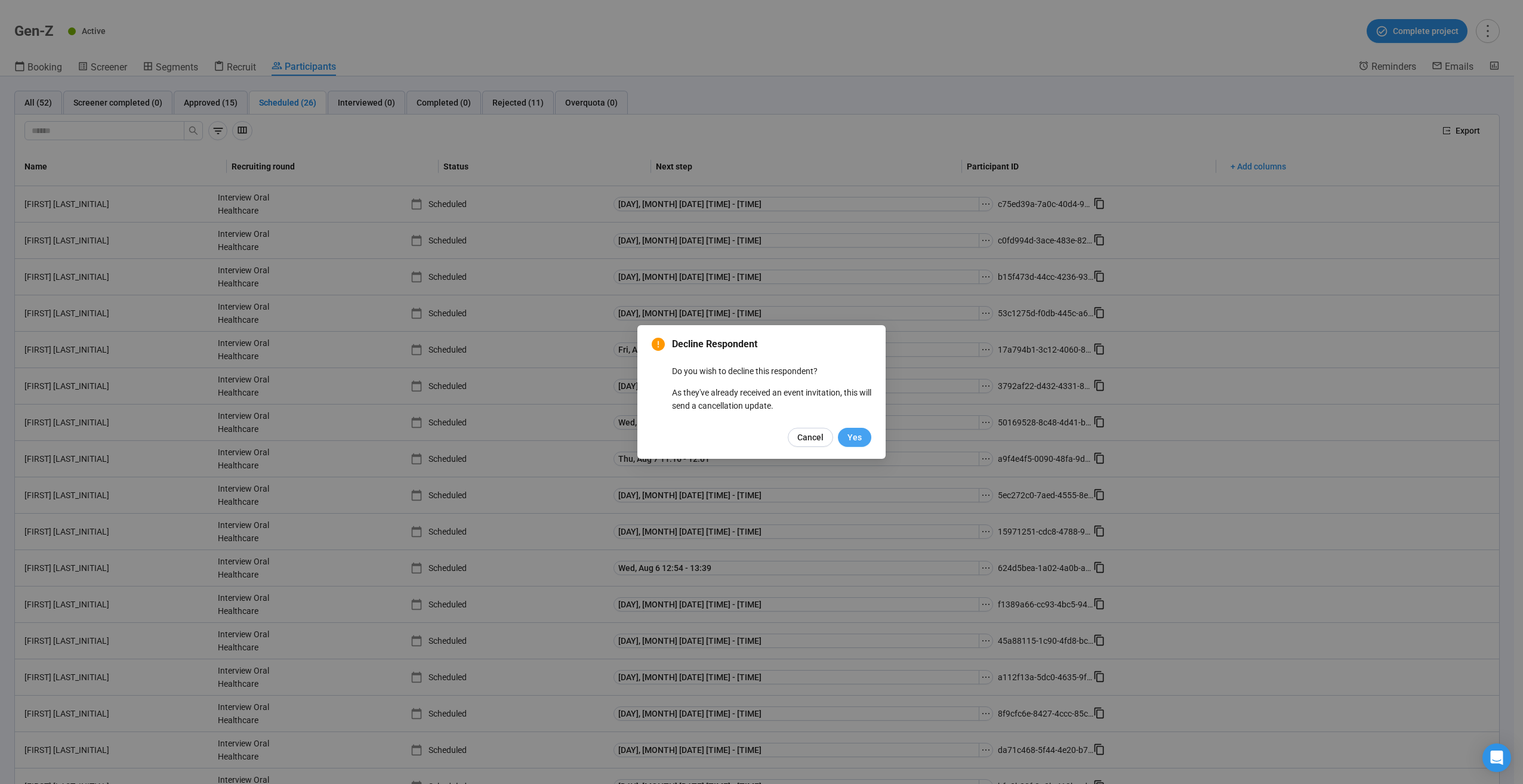 click on "Yes" at bounding box center (855, 437) 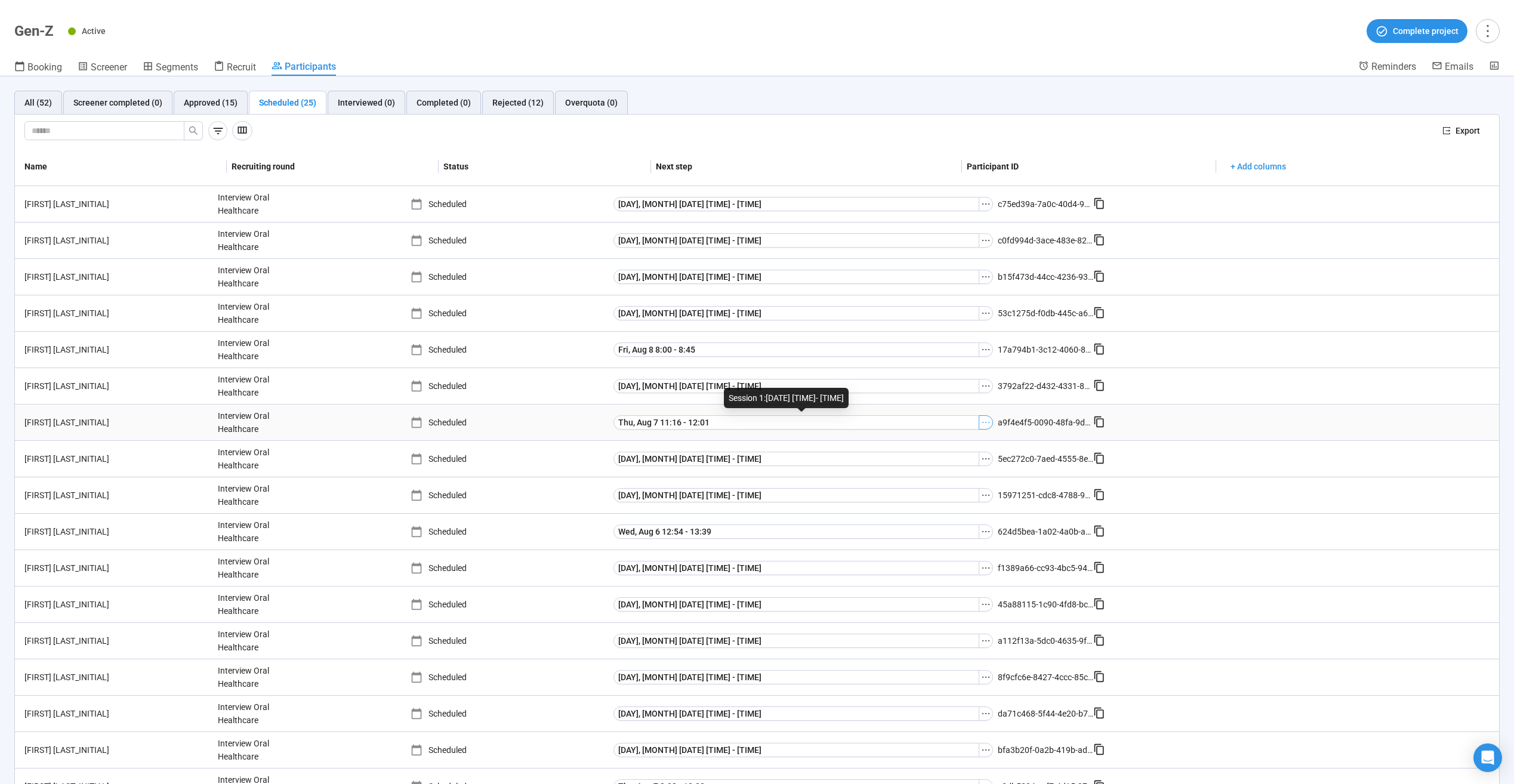 click at bounding box center [986, 422] 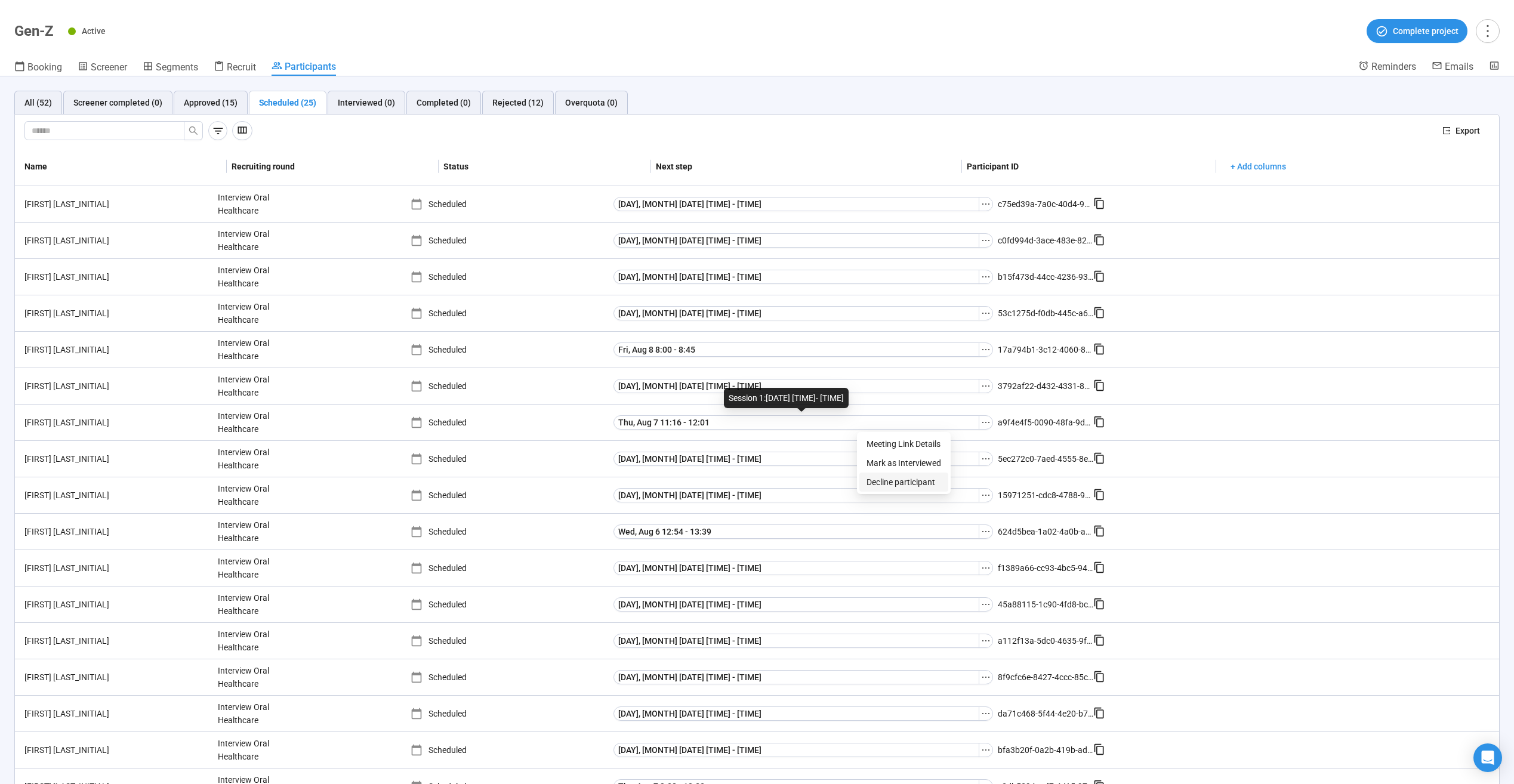 click on "Decline participant" at bounding box center [904, 482] 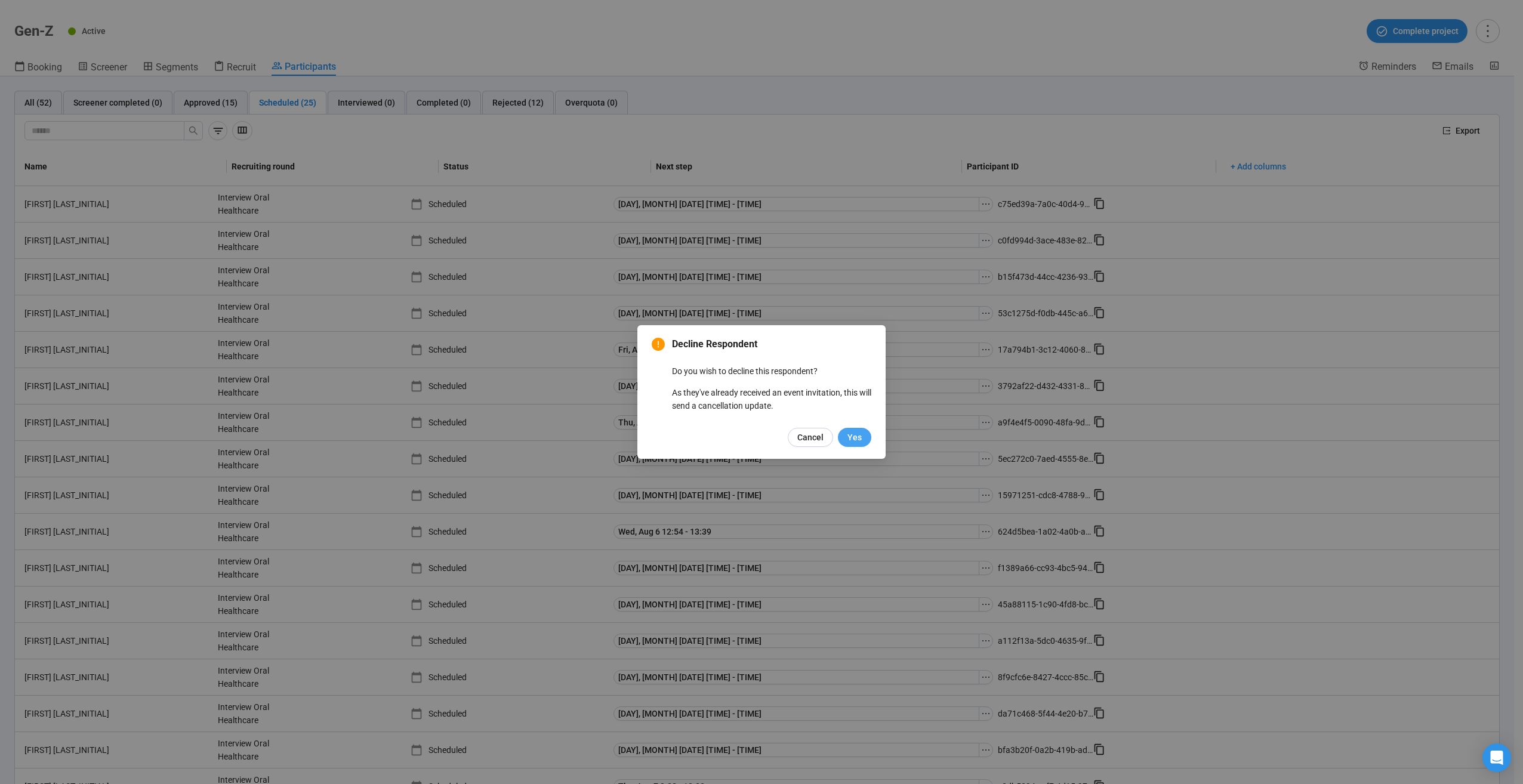 click on "Yes" at bounding box center (855, 437) 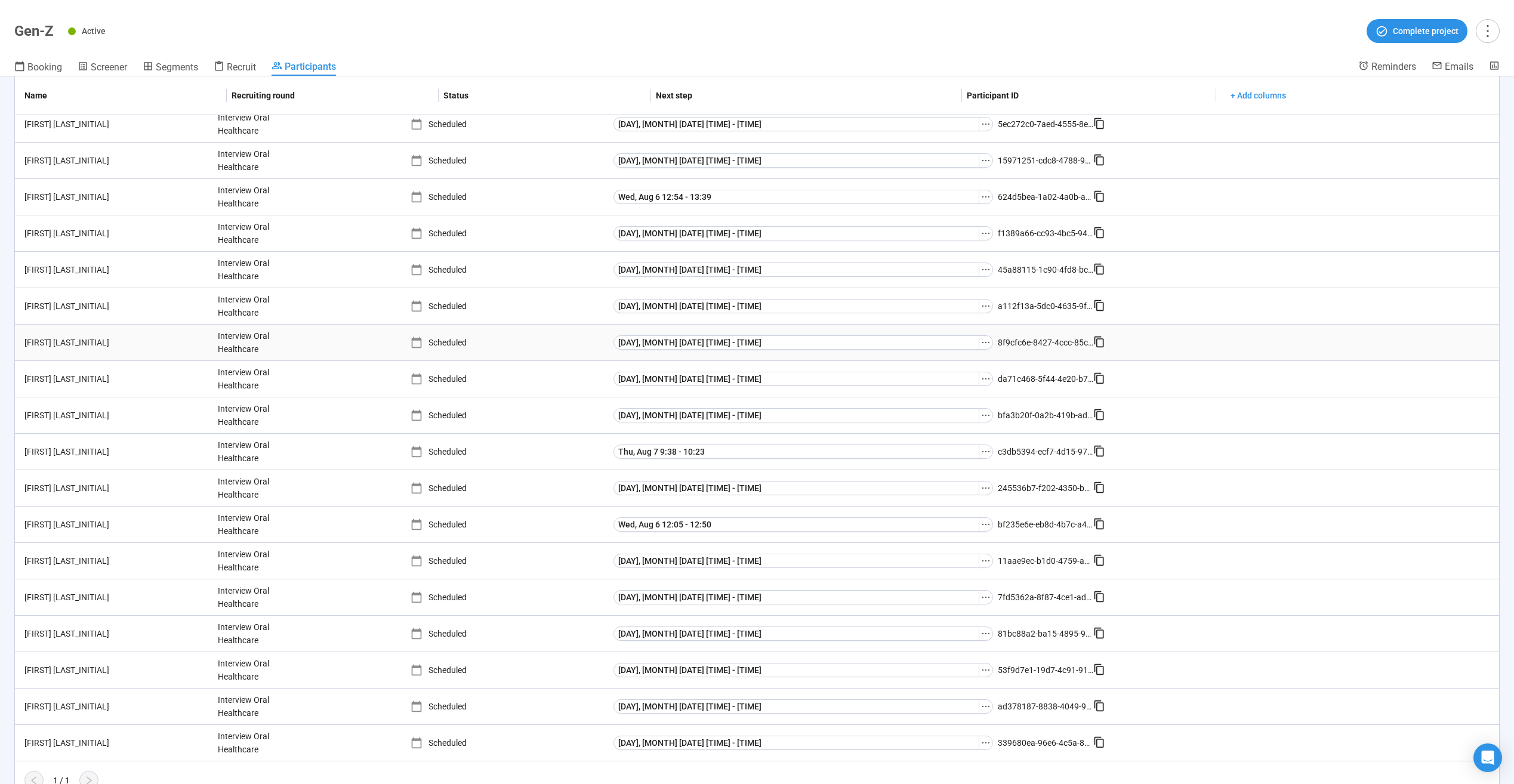 scroll, scrollTop: 314, scrollLeft: 0, axis: vertical 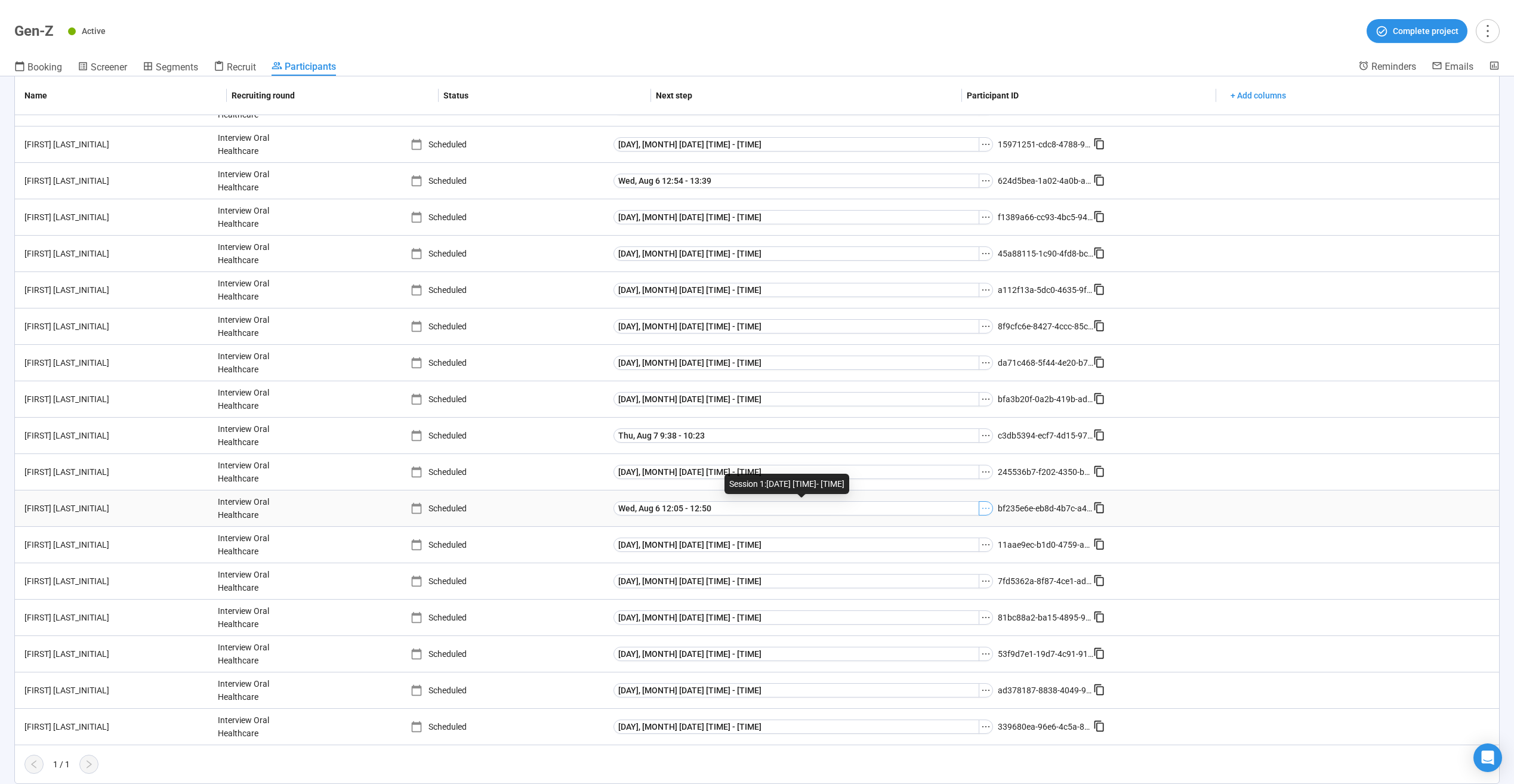 click 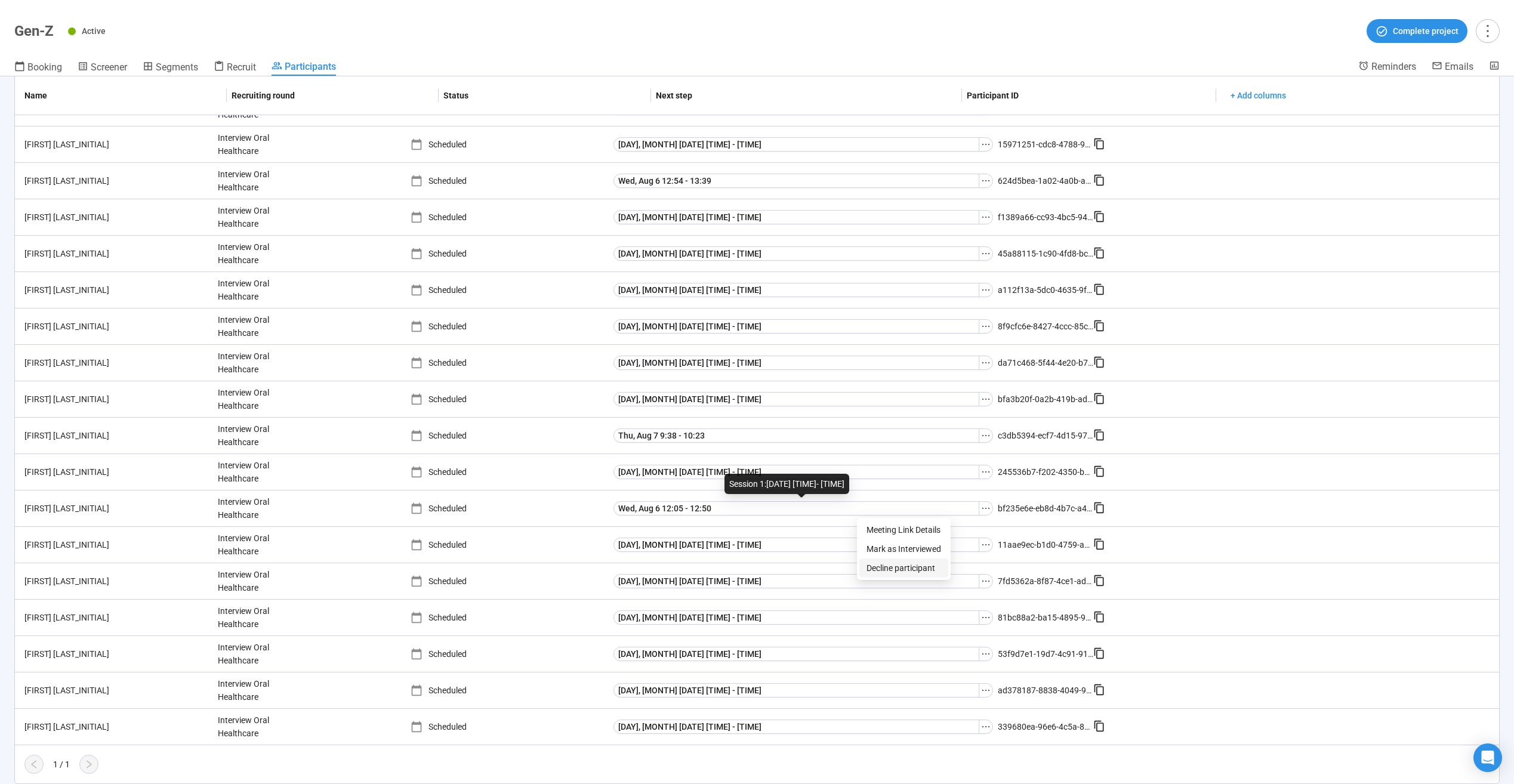 click on "Decline participant" at bounding box center (904, 568) 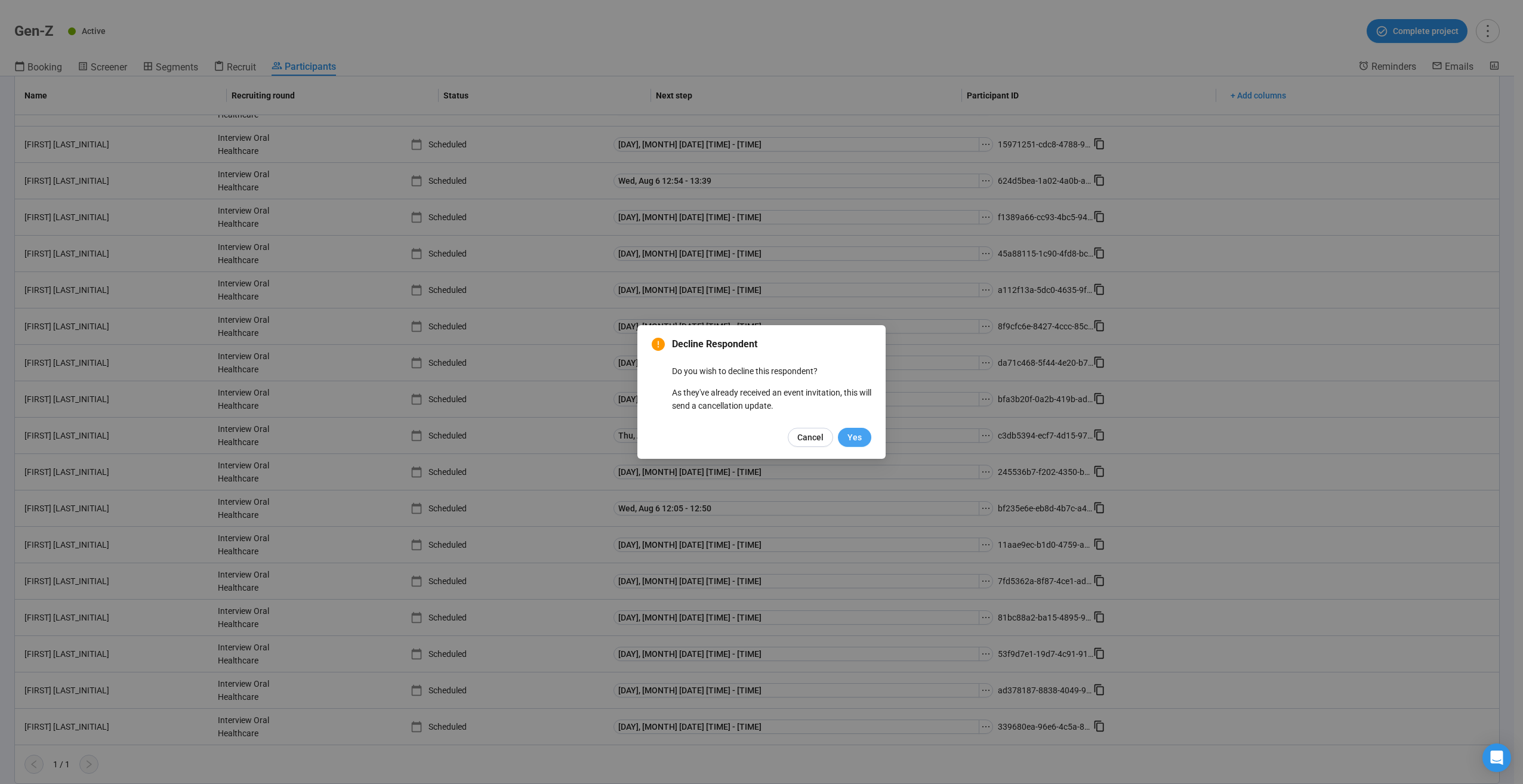 click on "Yes" at bounding box center [855, 437] 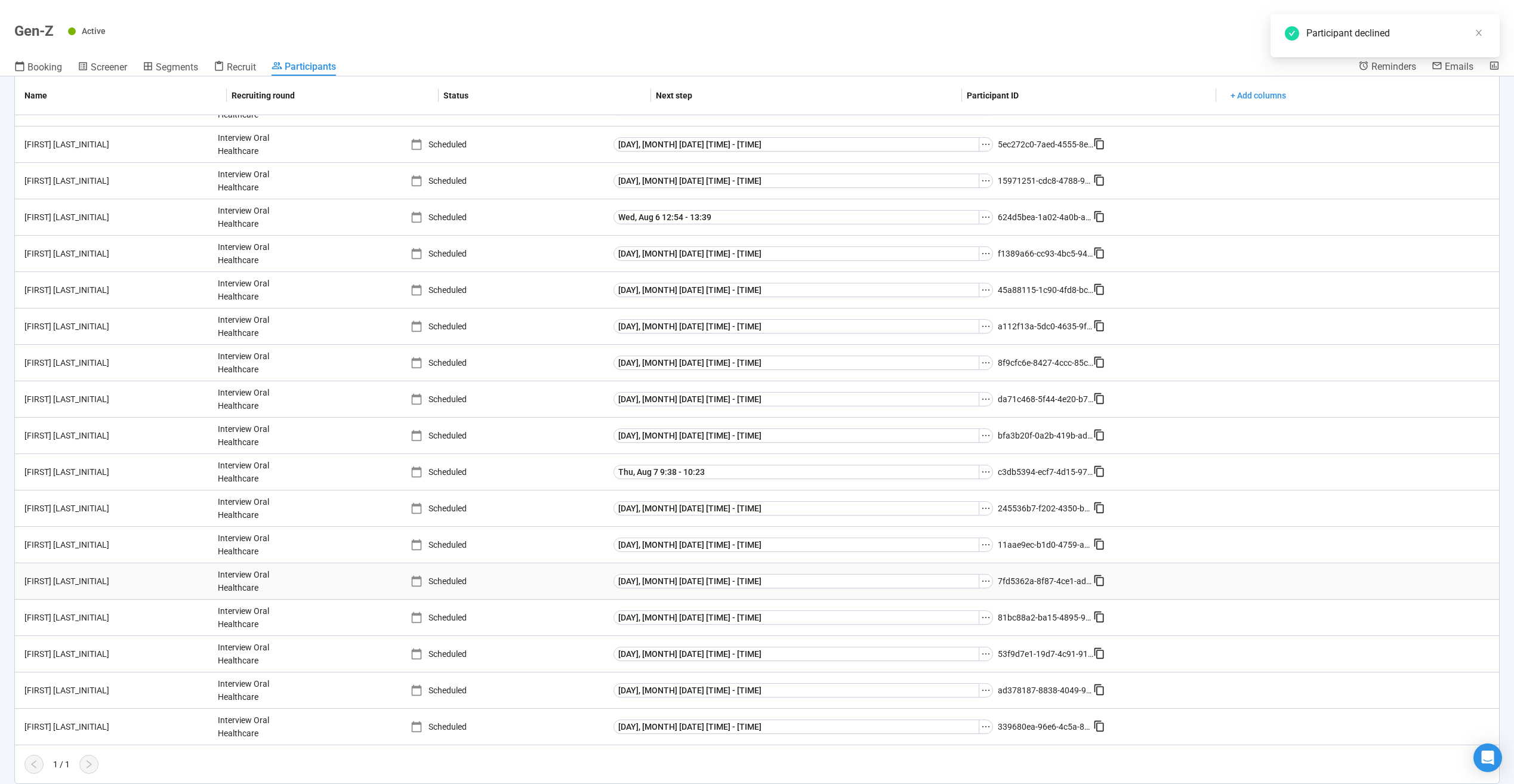 scroll, scrollTop: 278, scrollLeft: 0, axis: vertical 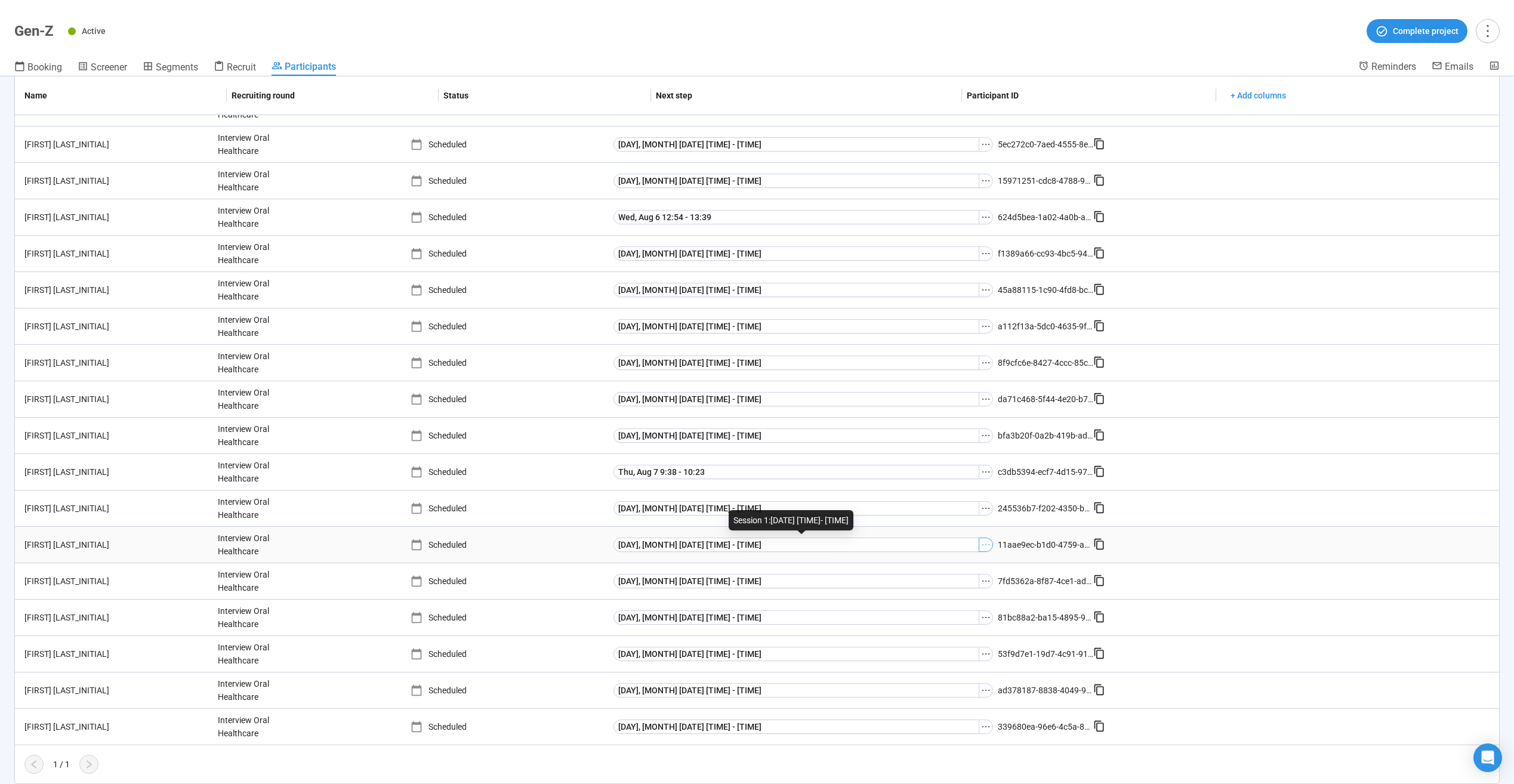 click 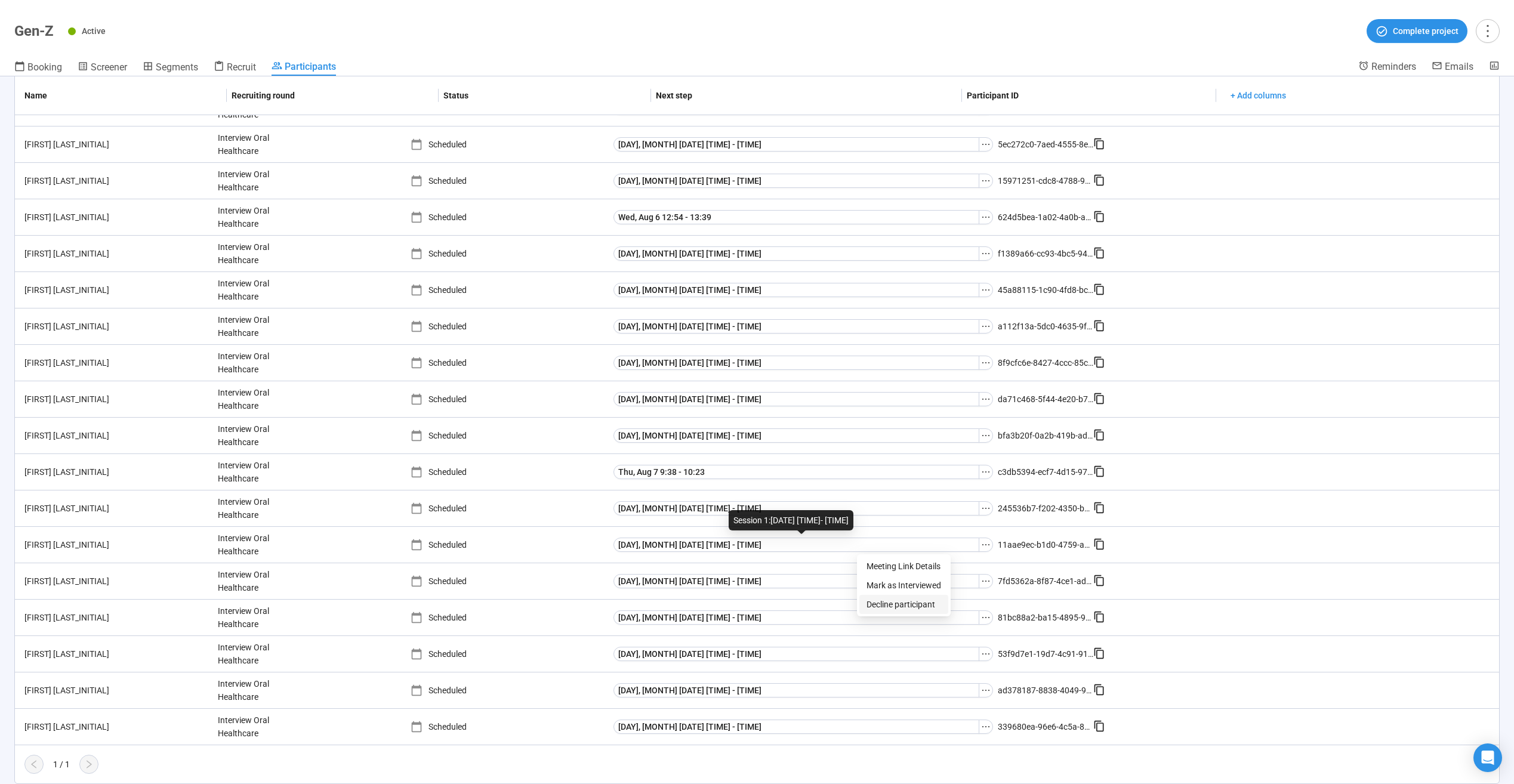 click on "Decline participant" at bounding box center [904, 604] 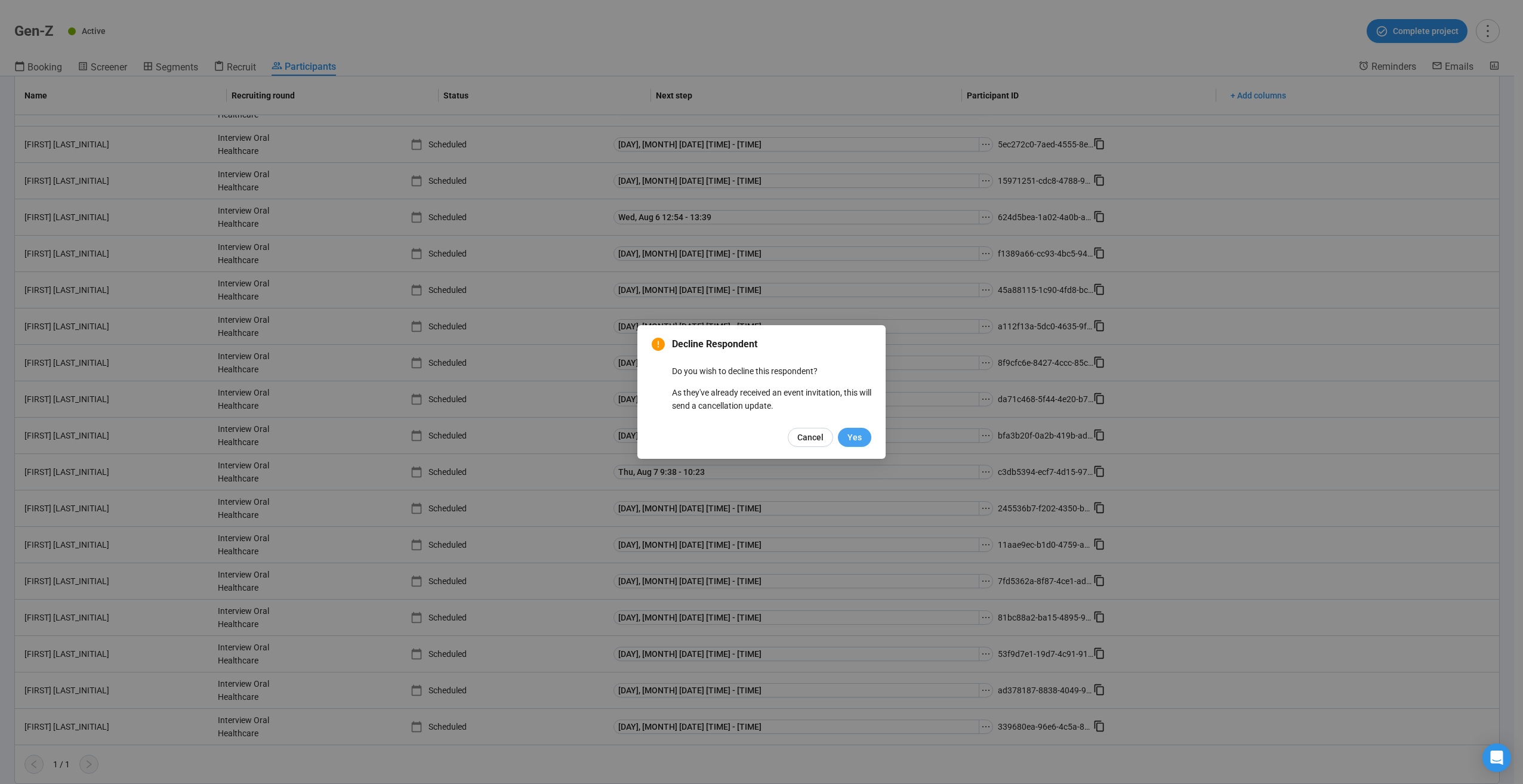 click on "Yes" at bounding box center (855, 437) 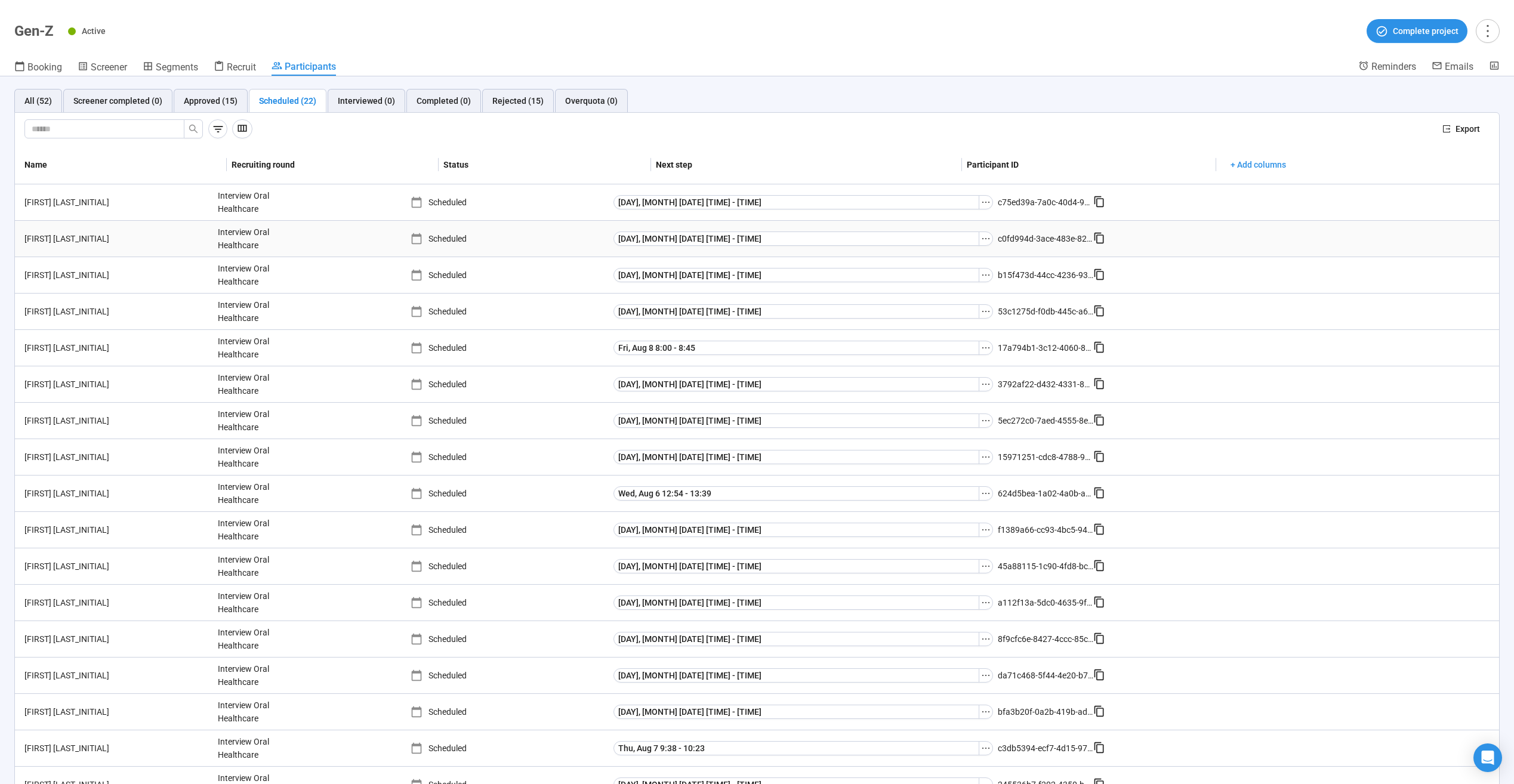 scroll, scrollTop: 0, scrollLeft: 0, axis: both 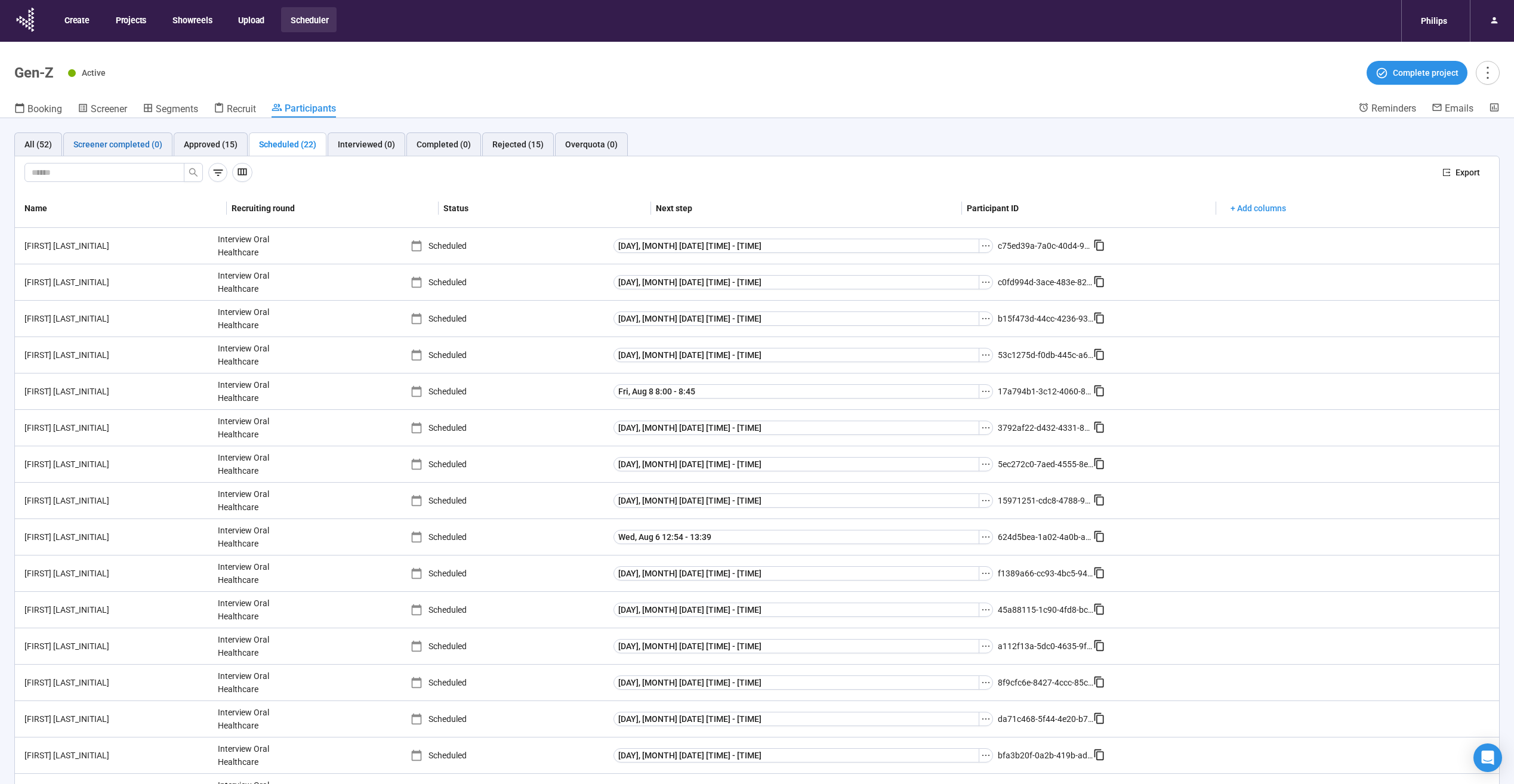 click on "Screener completed (0)" at bounding box center [118, 144] 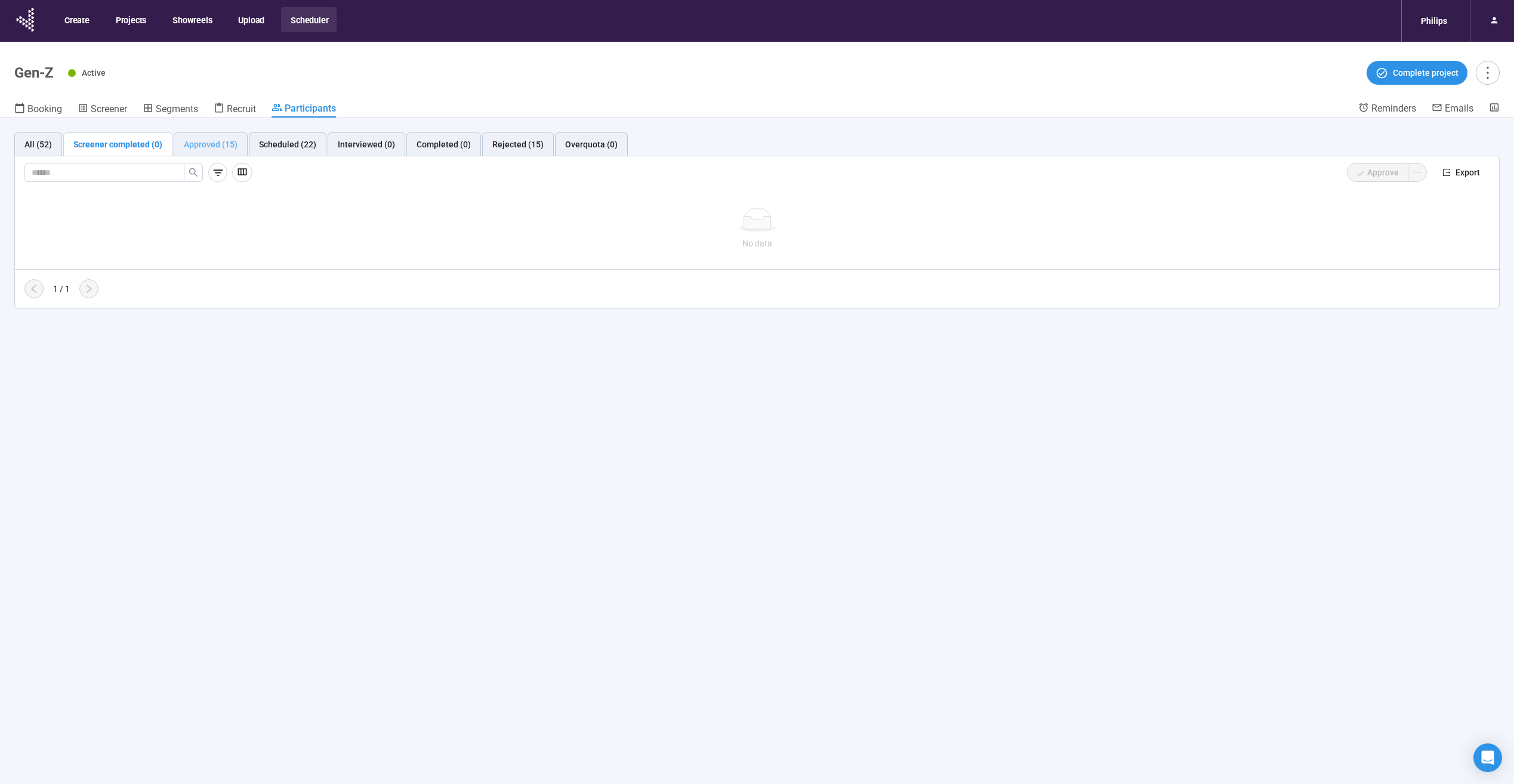 click on "Approved (15)" at bounding box center (211, 144) 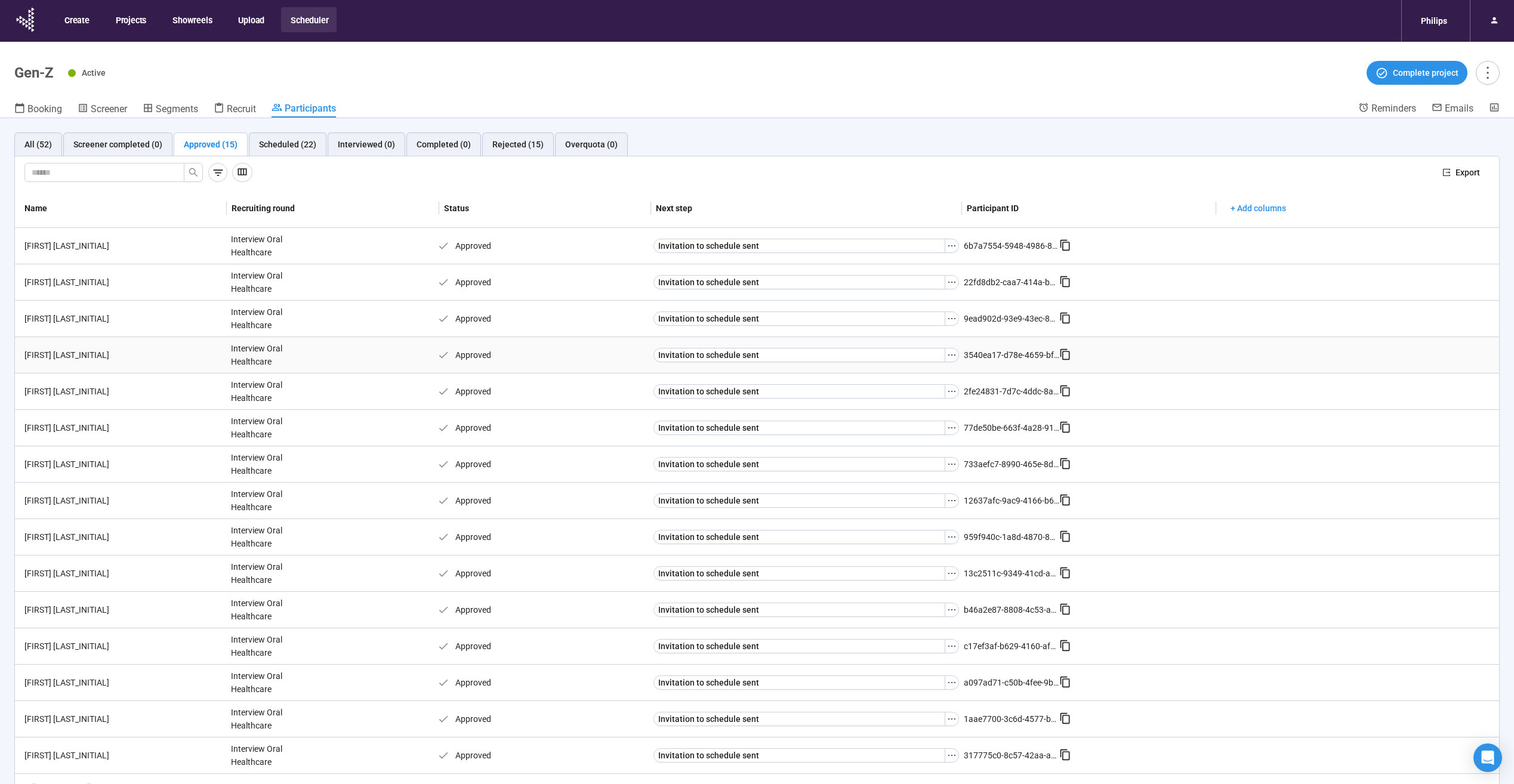 scroll, scrollTop: 42, scrollLeft: 0, axis: vertical 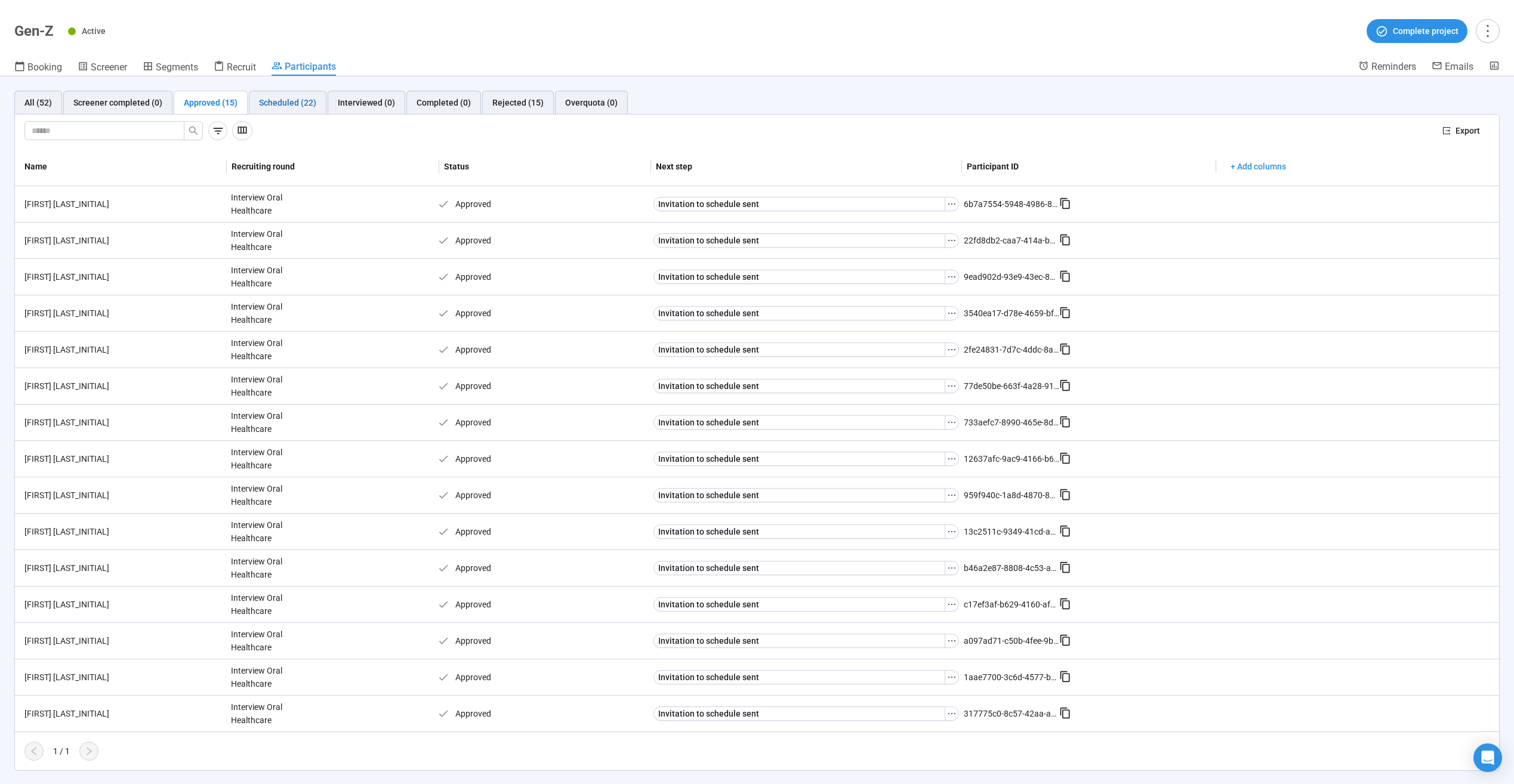 click on "Scheduled (22)" at bounding box center [288, 103] 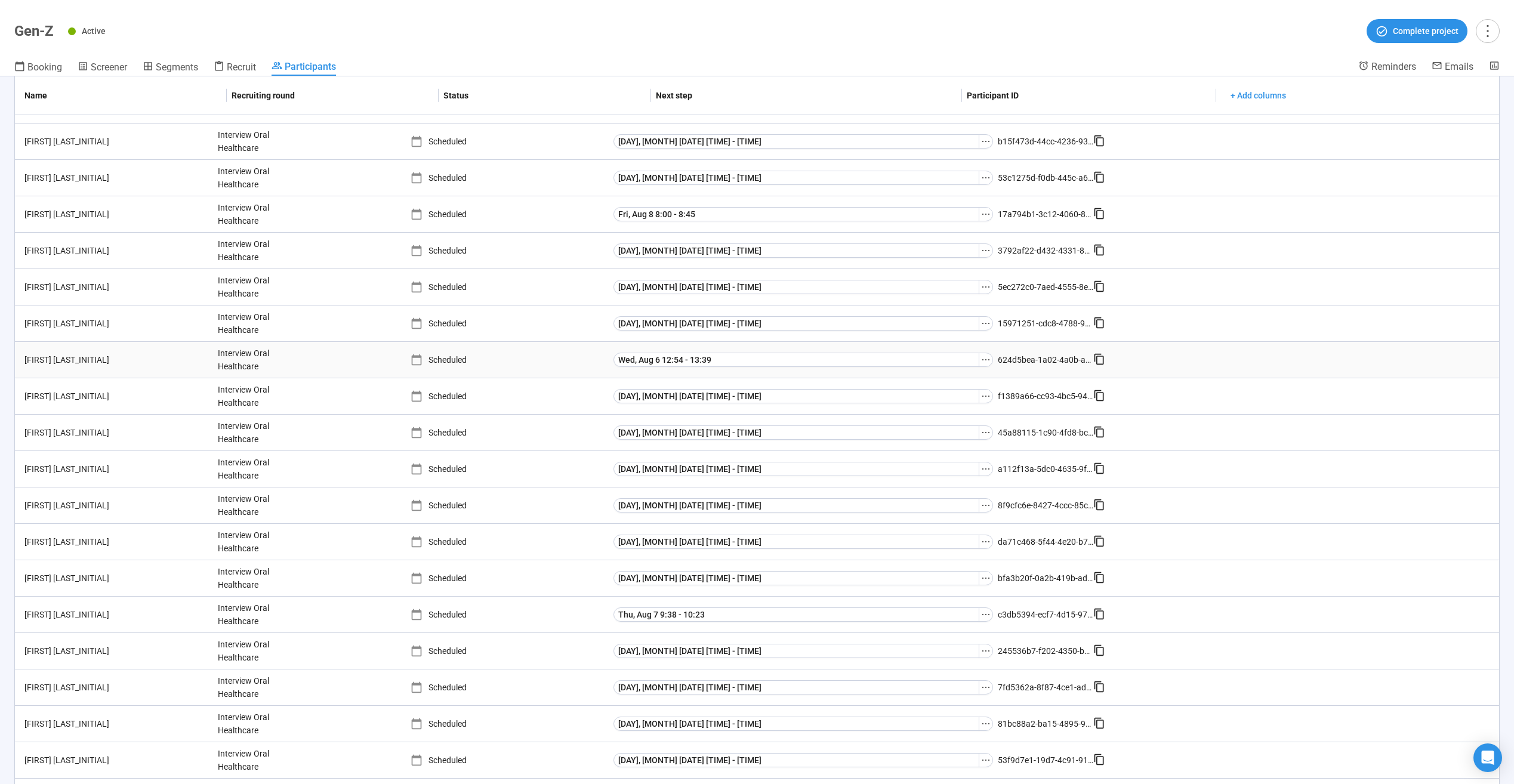scroll, scrollTop: 0, scrollLeft: 0, axis: both 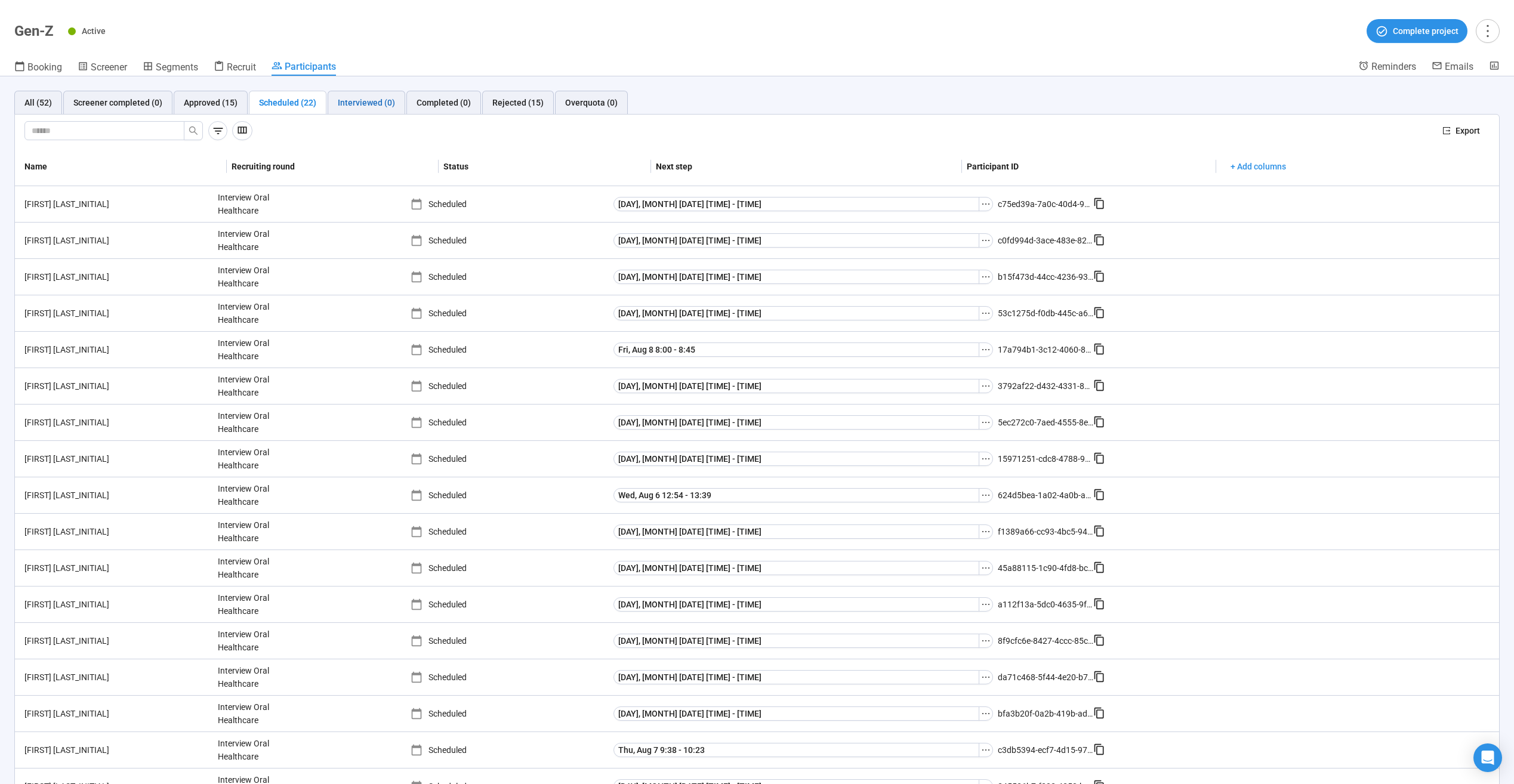 click on "Interviewed (0)" at bounding box center (366, 103) 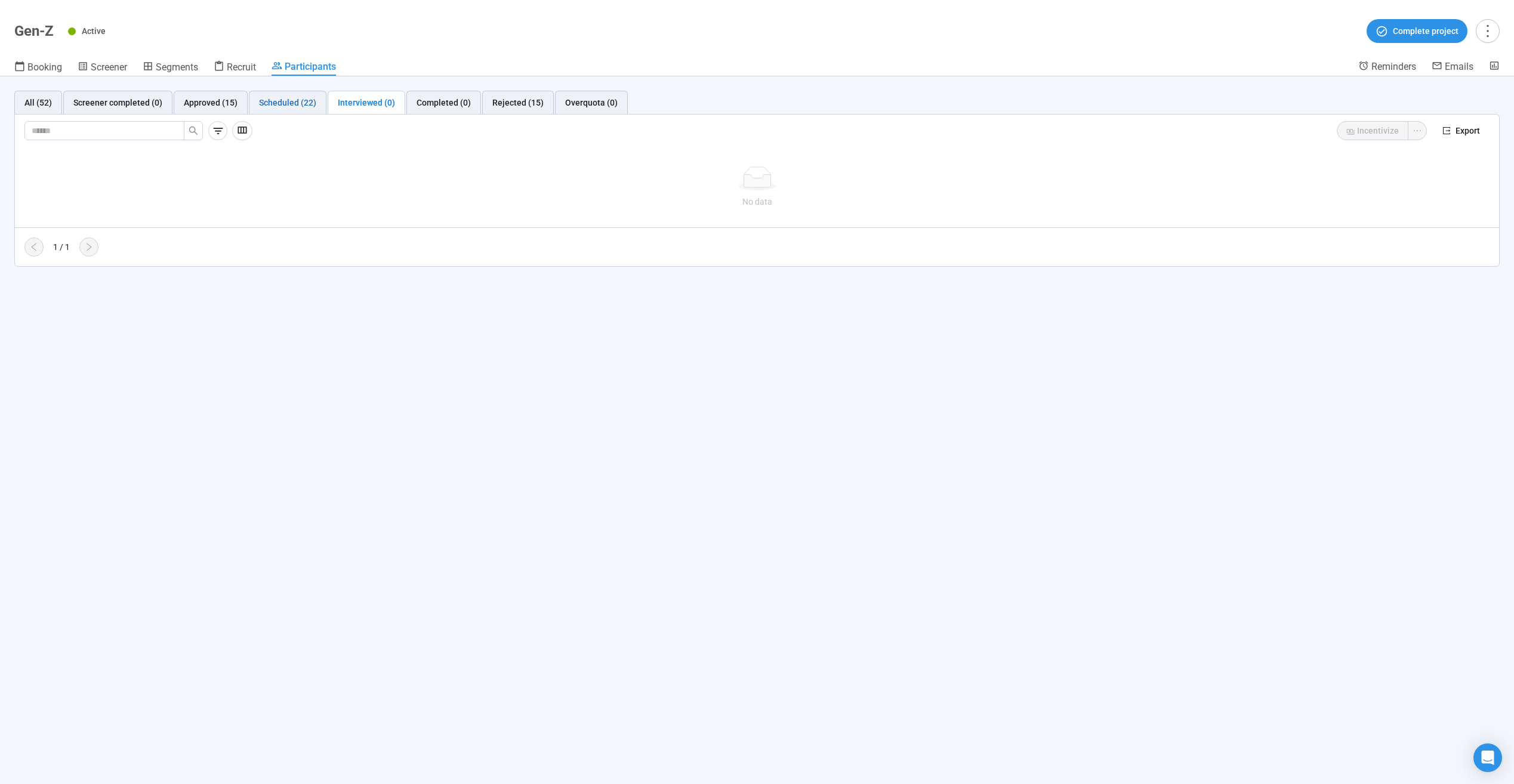 click on "Scheduled (22)" at bounding box center [288, 103] 